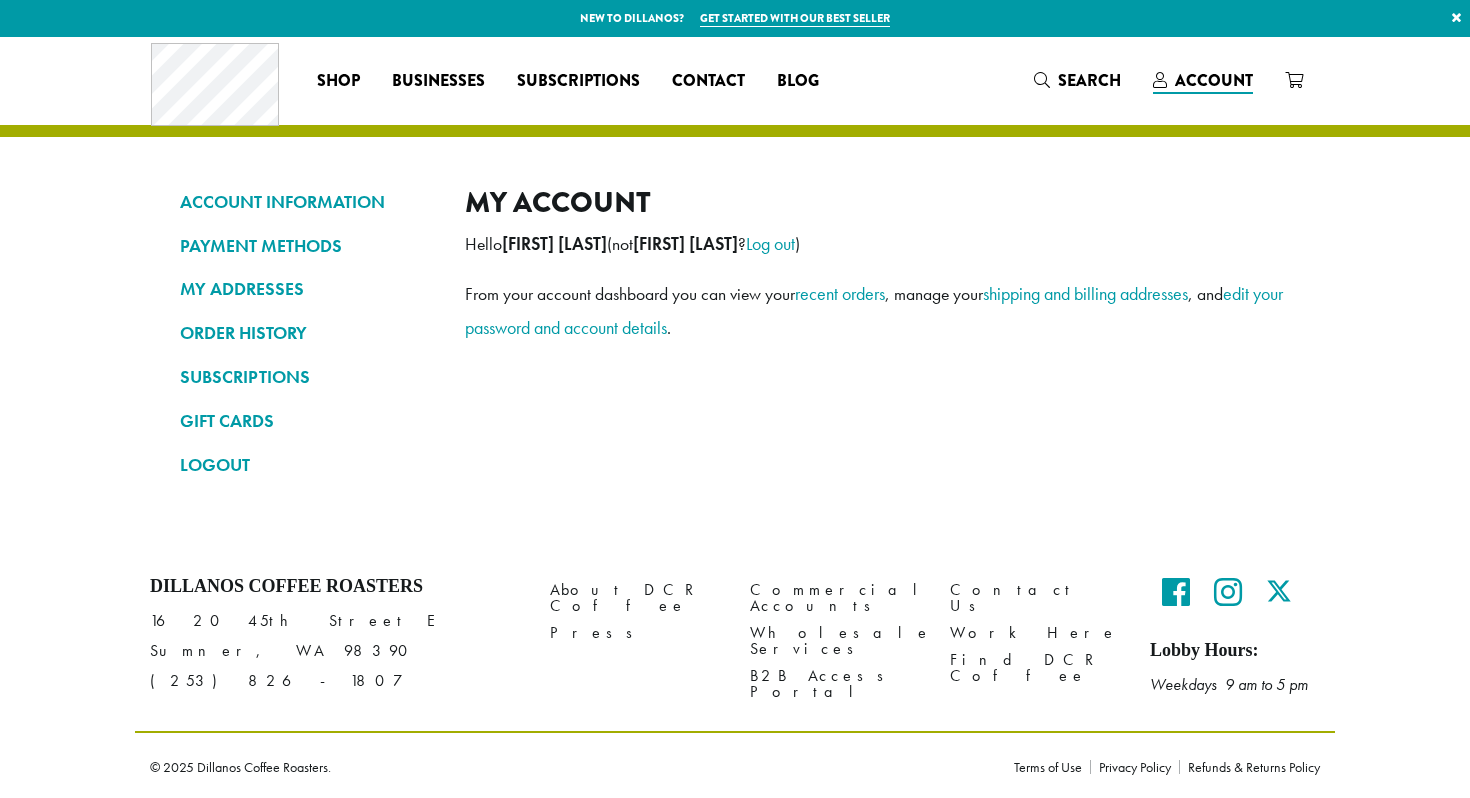 scroll, scrollTop: 0, scrollLeft: 0, axis: both 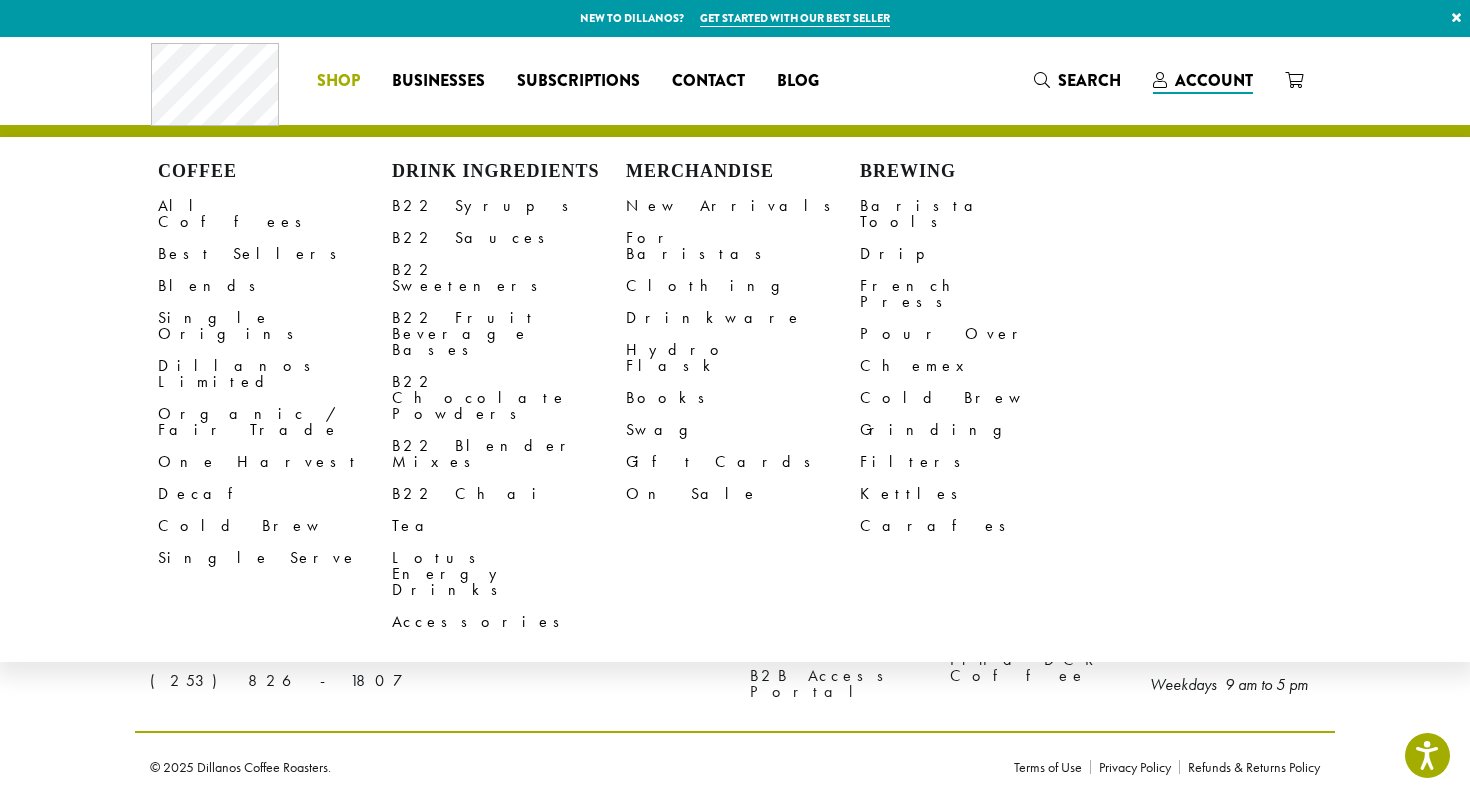 click on "Shop" at bounding box center [338, 81] 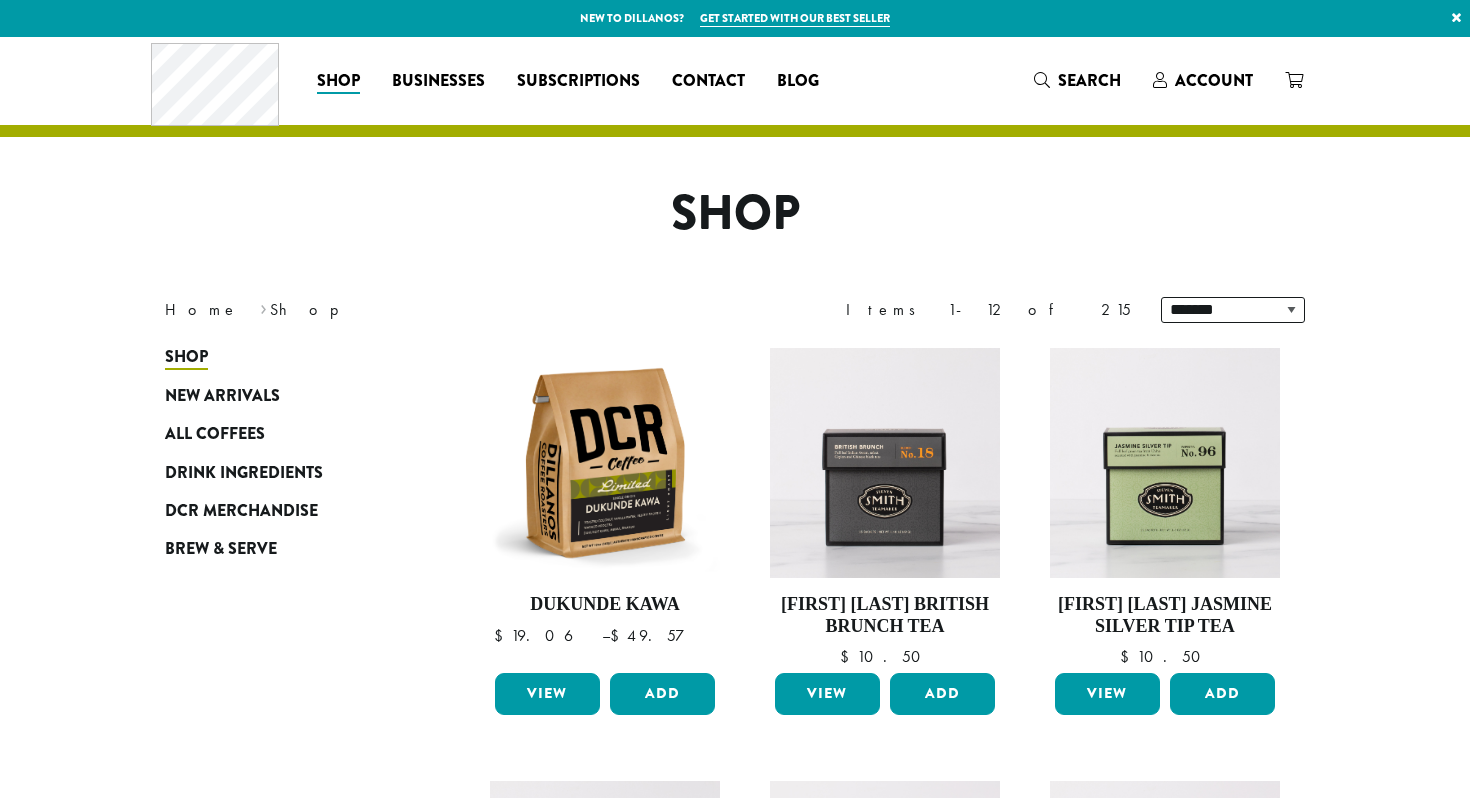 scroll, scrollTop: 0, scrollLeft: 0, axis: both 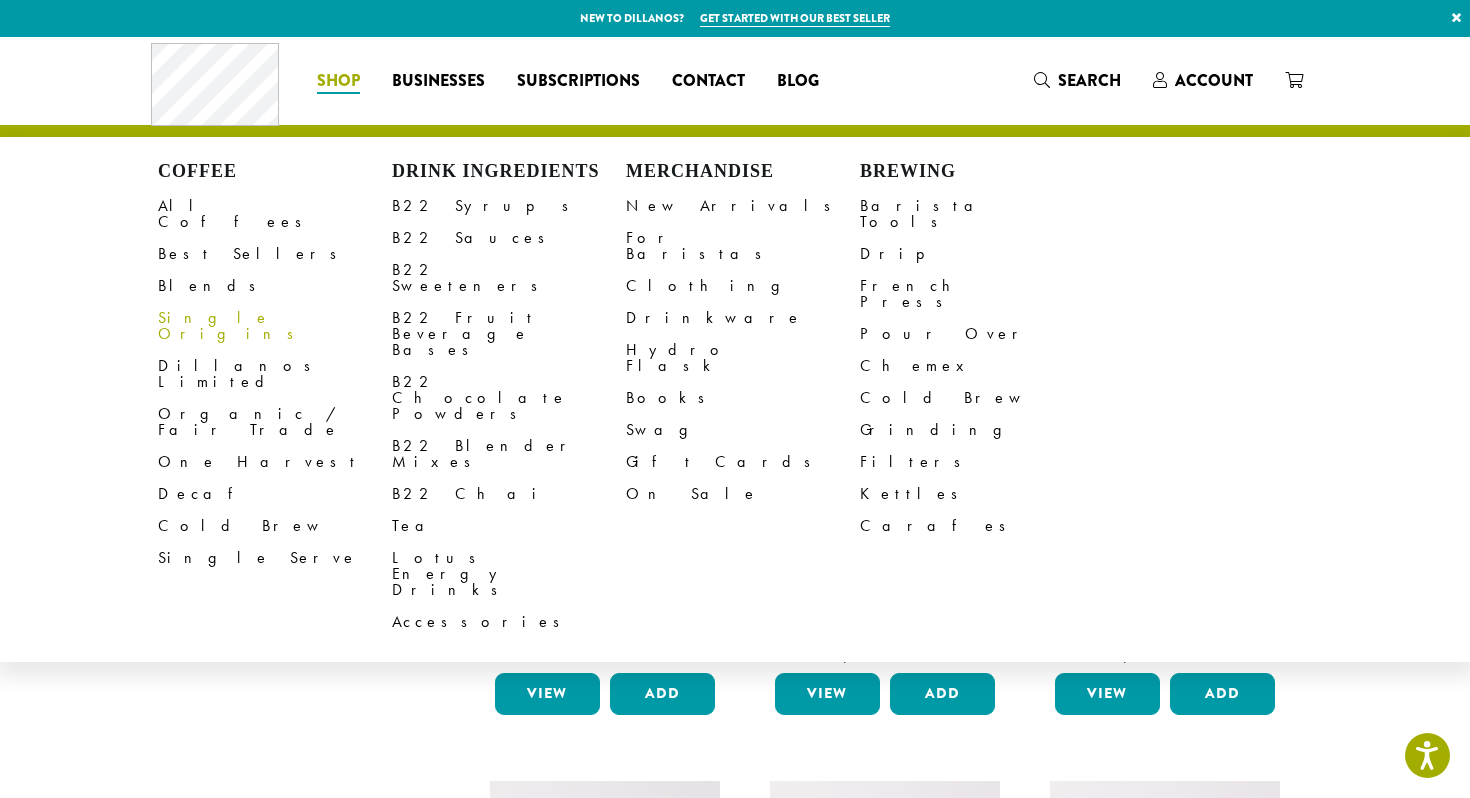 click on "Single Origins" at bounding box center [275, 326] 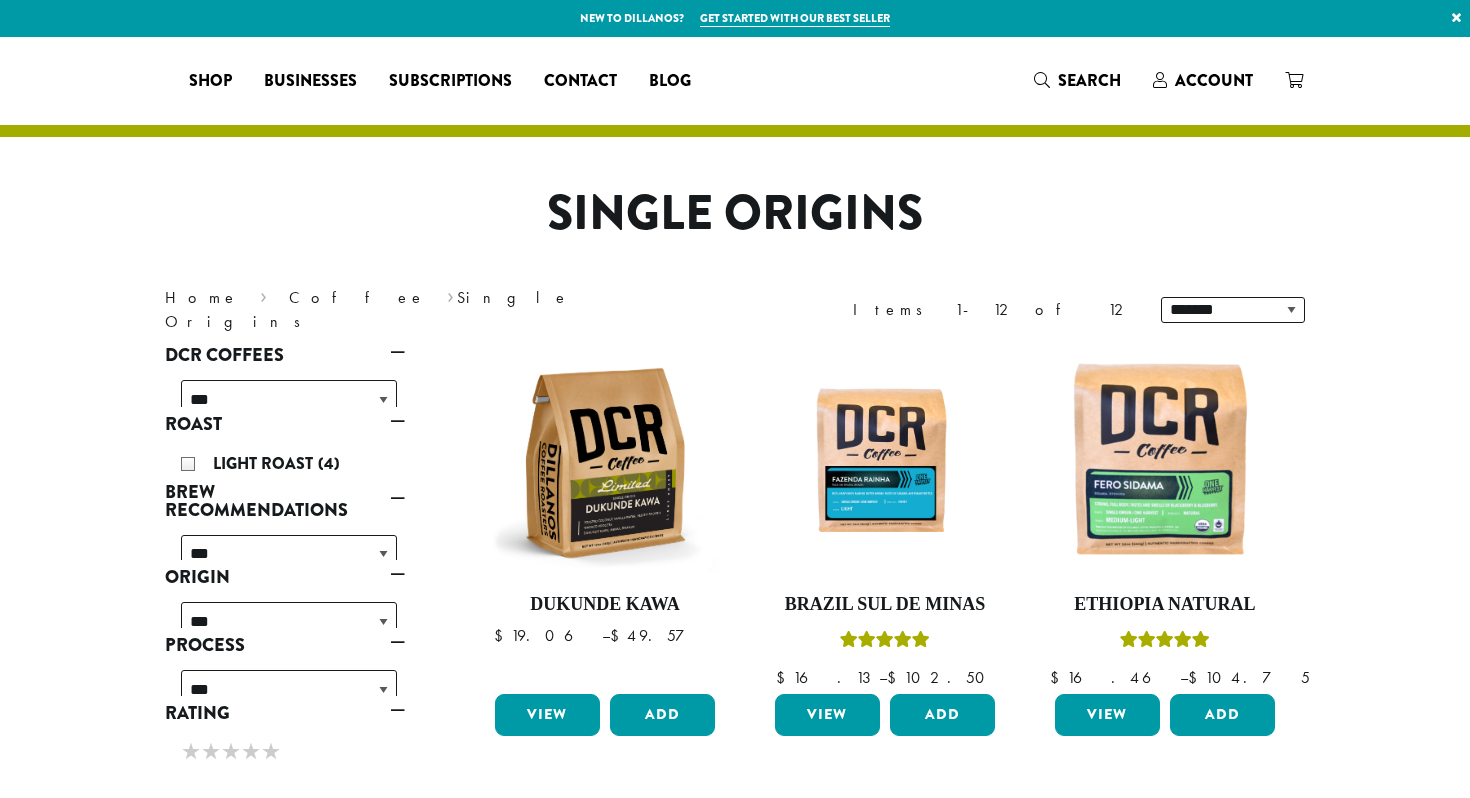 scroll, scrollTop: 0, scrollLeft: 0, axis: both 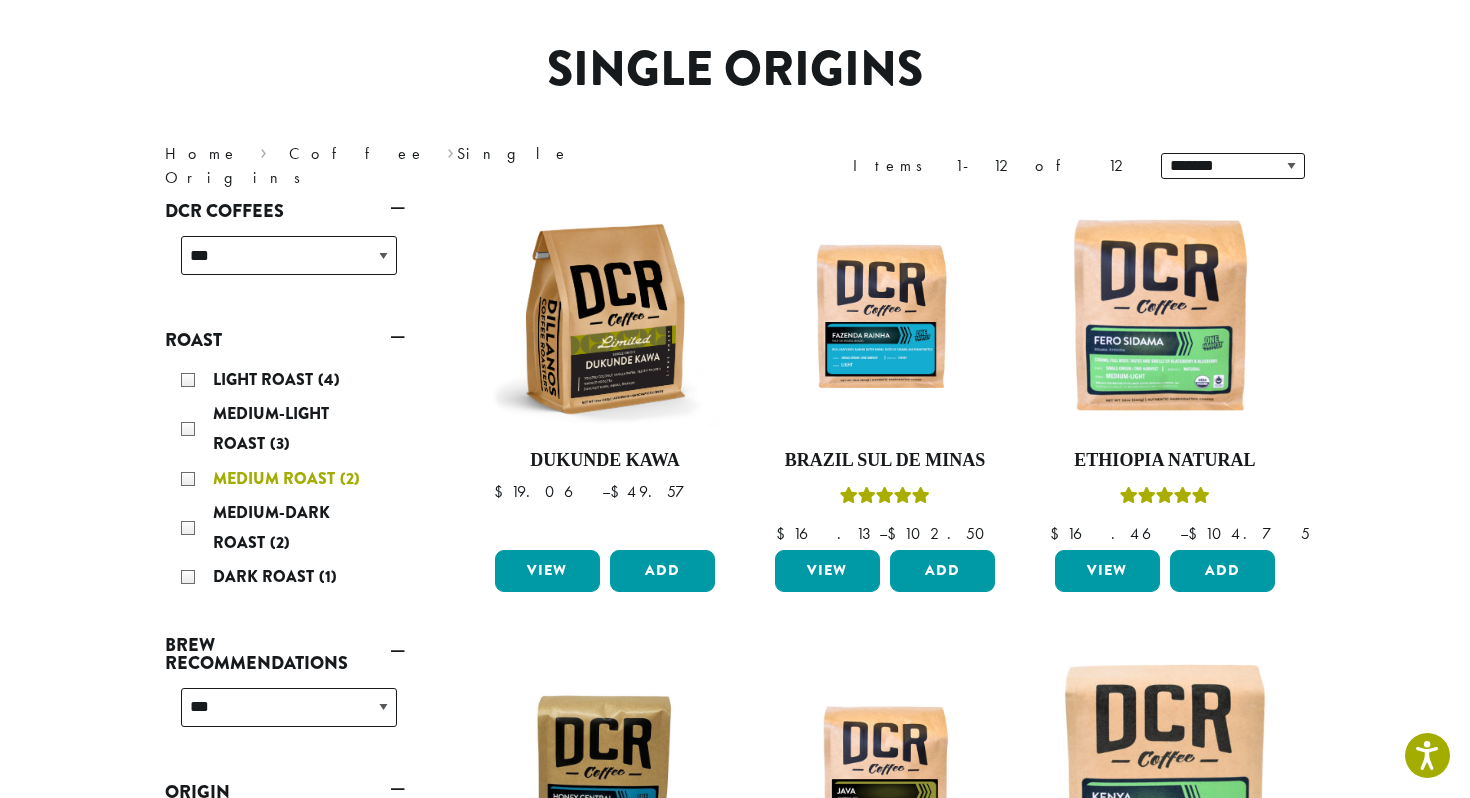 click on "Medium Roast (2)" at bounding box center (289, 479) 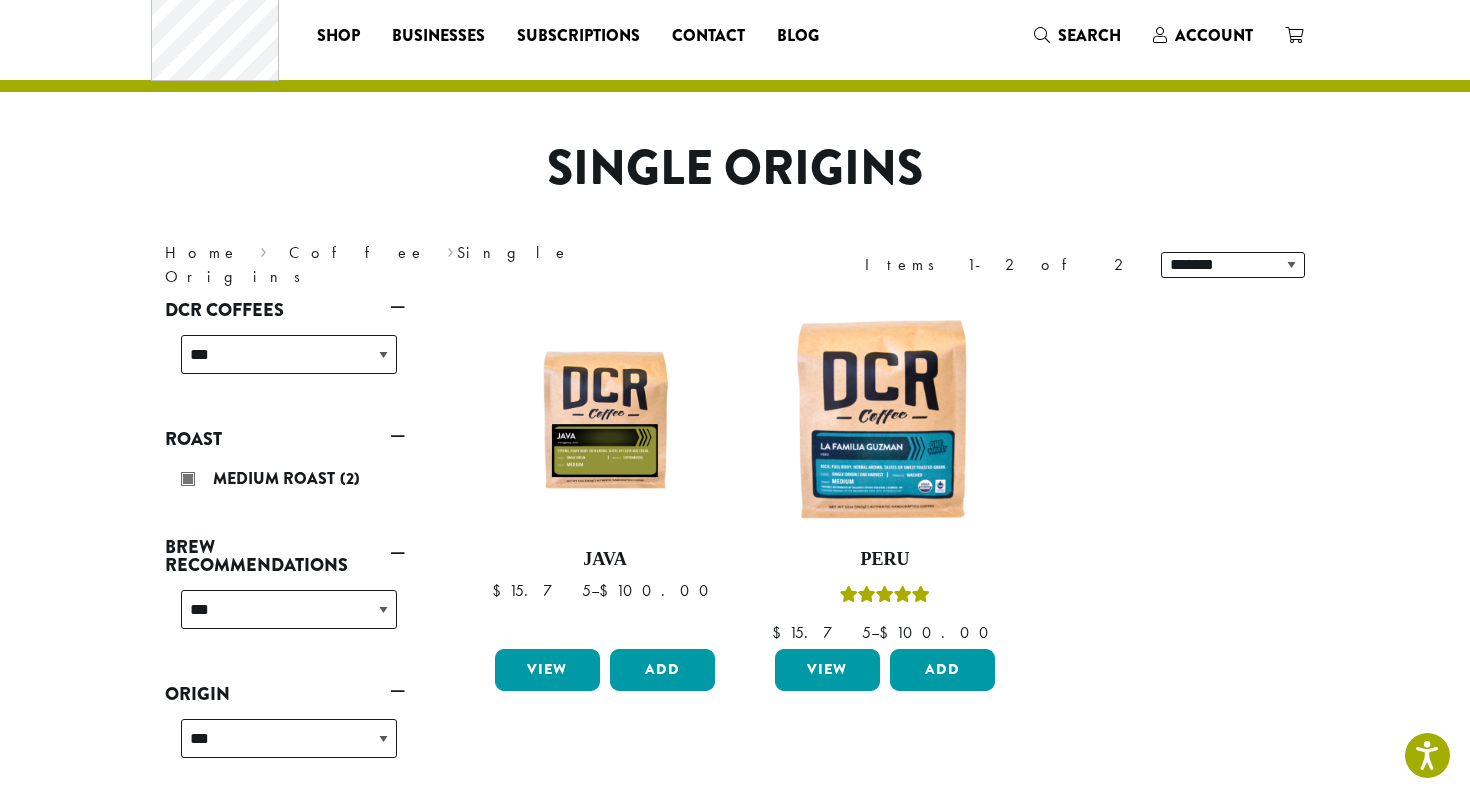 scroll, scrollTop: 24, scrollLeft: 0, axis: vertical 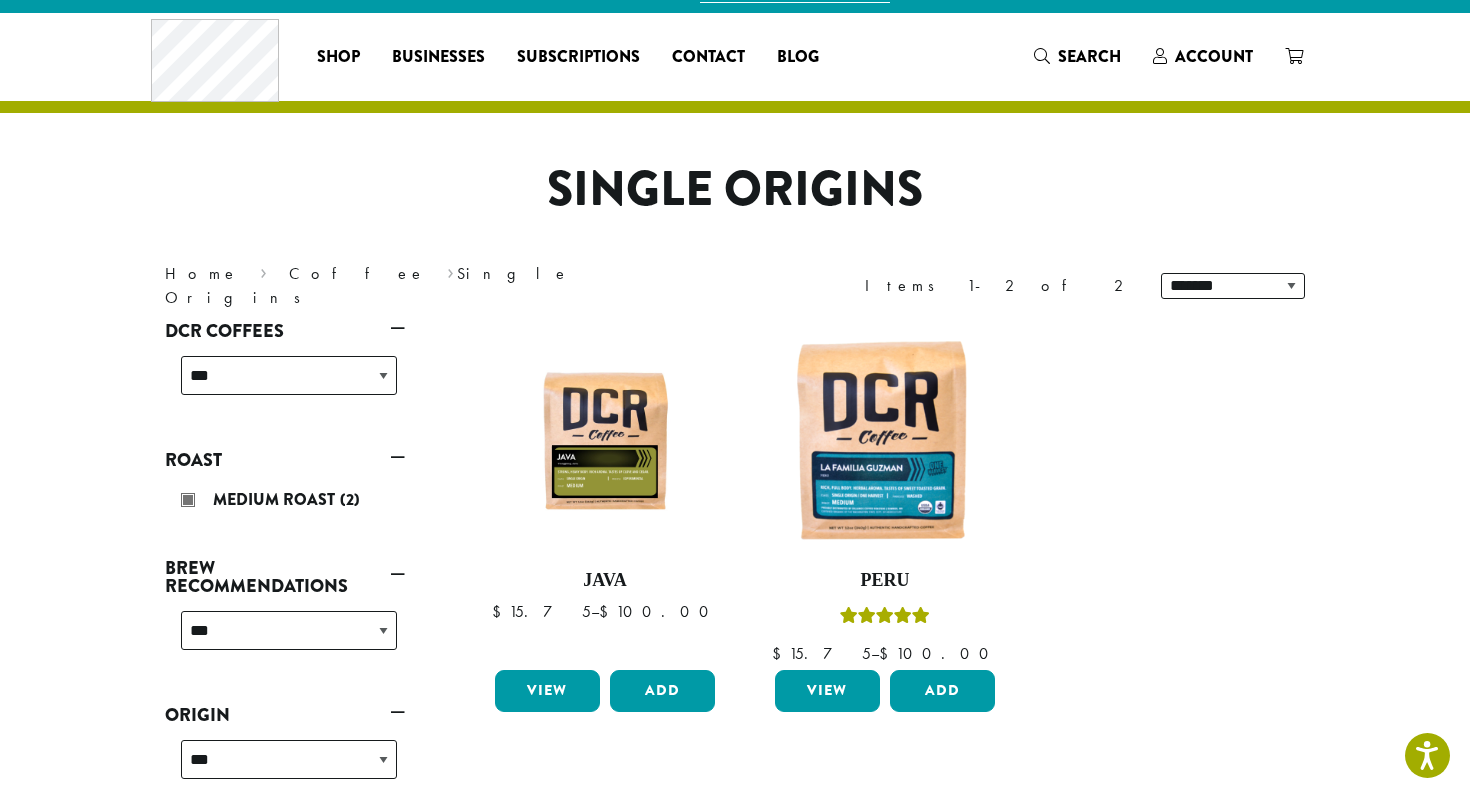 click on "Roast" at bounding box center (285, 460) 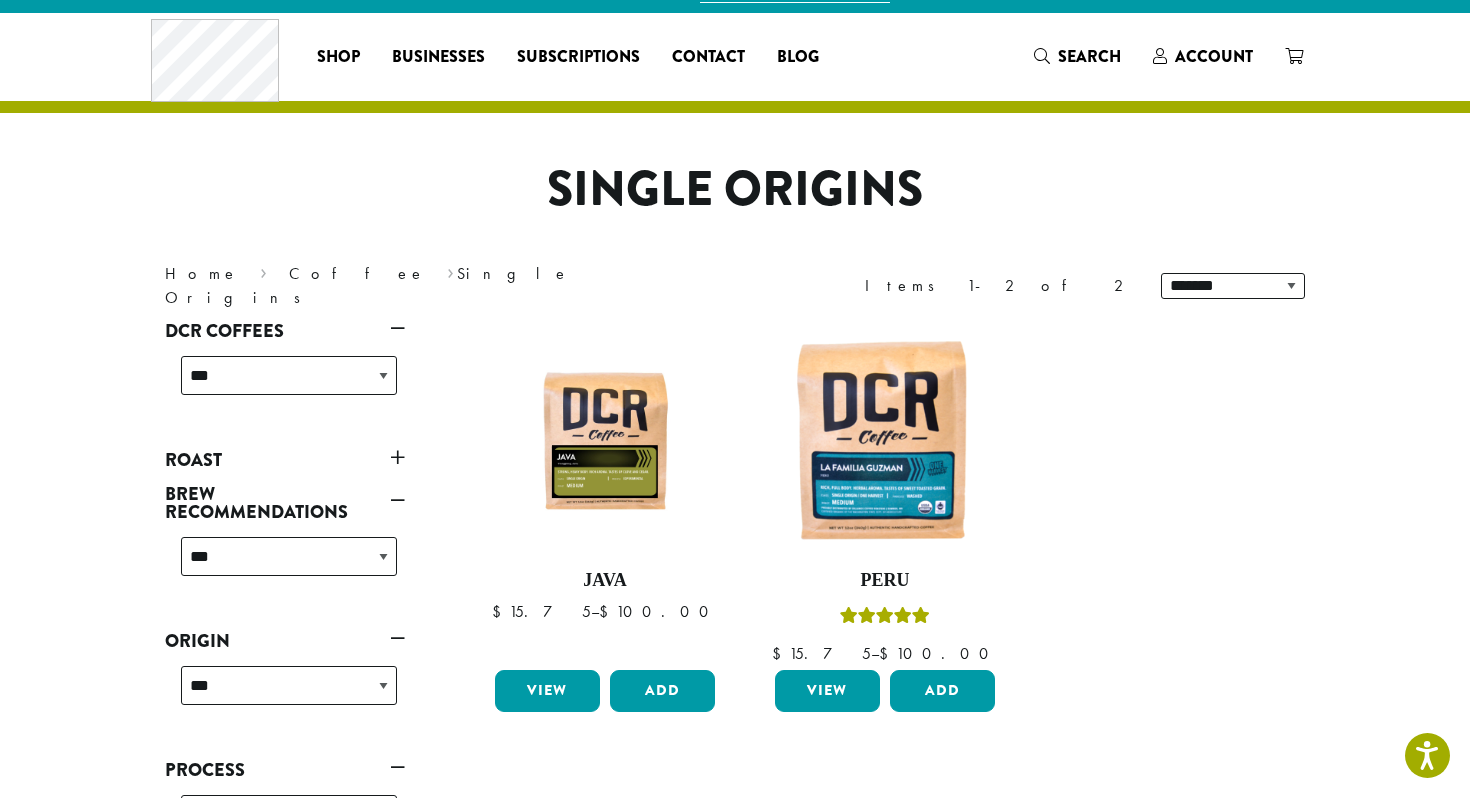 click on "Roast" at bounding box center [285, 460] 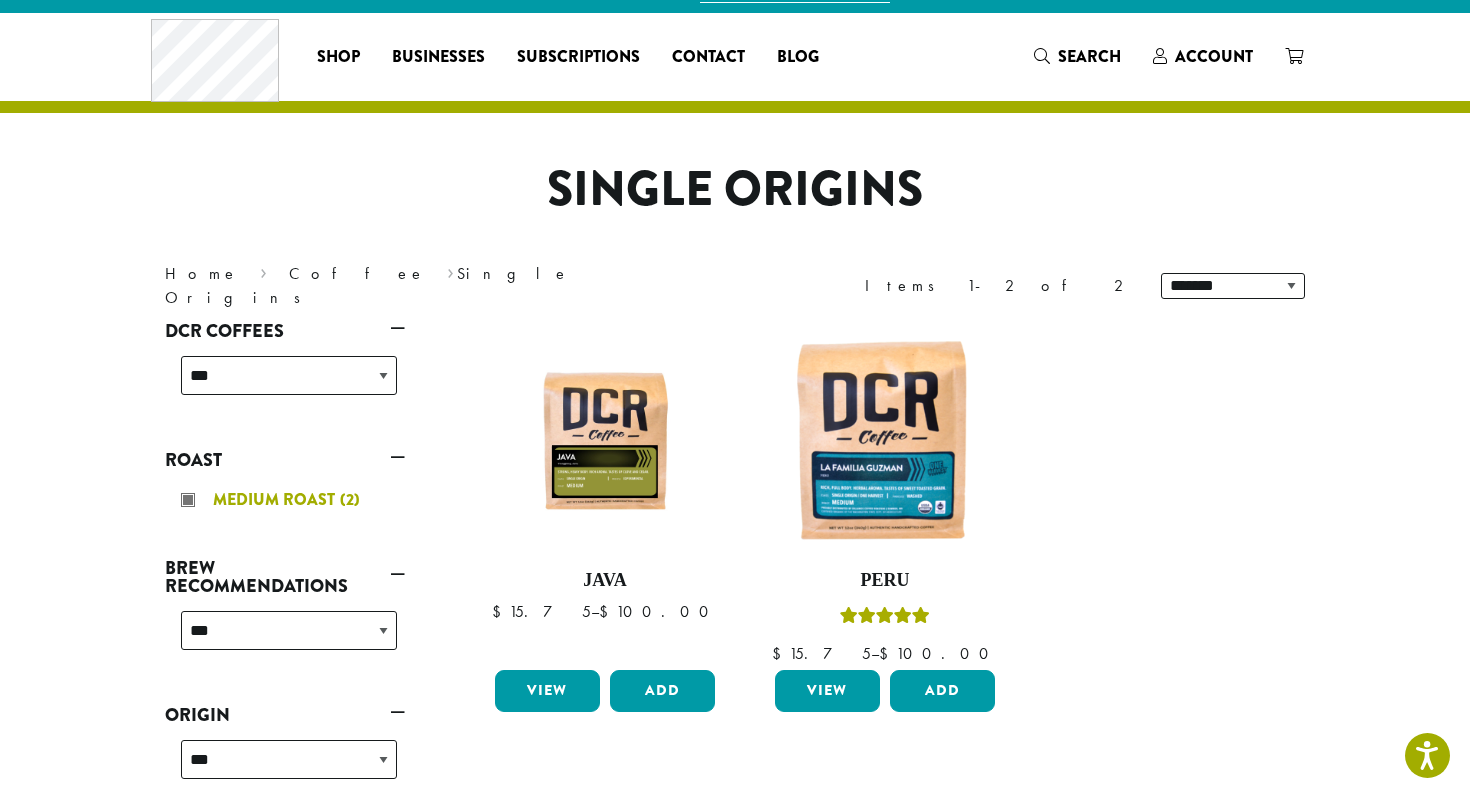 click on "Medium Roast (2)" at bounding box center [289, 500] 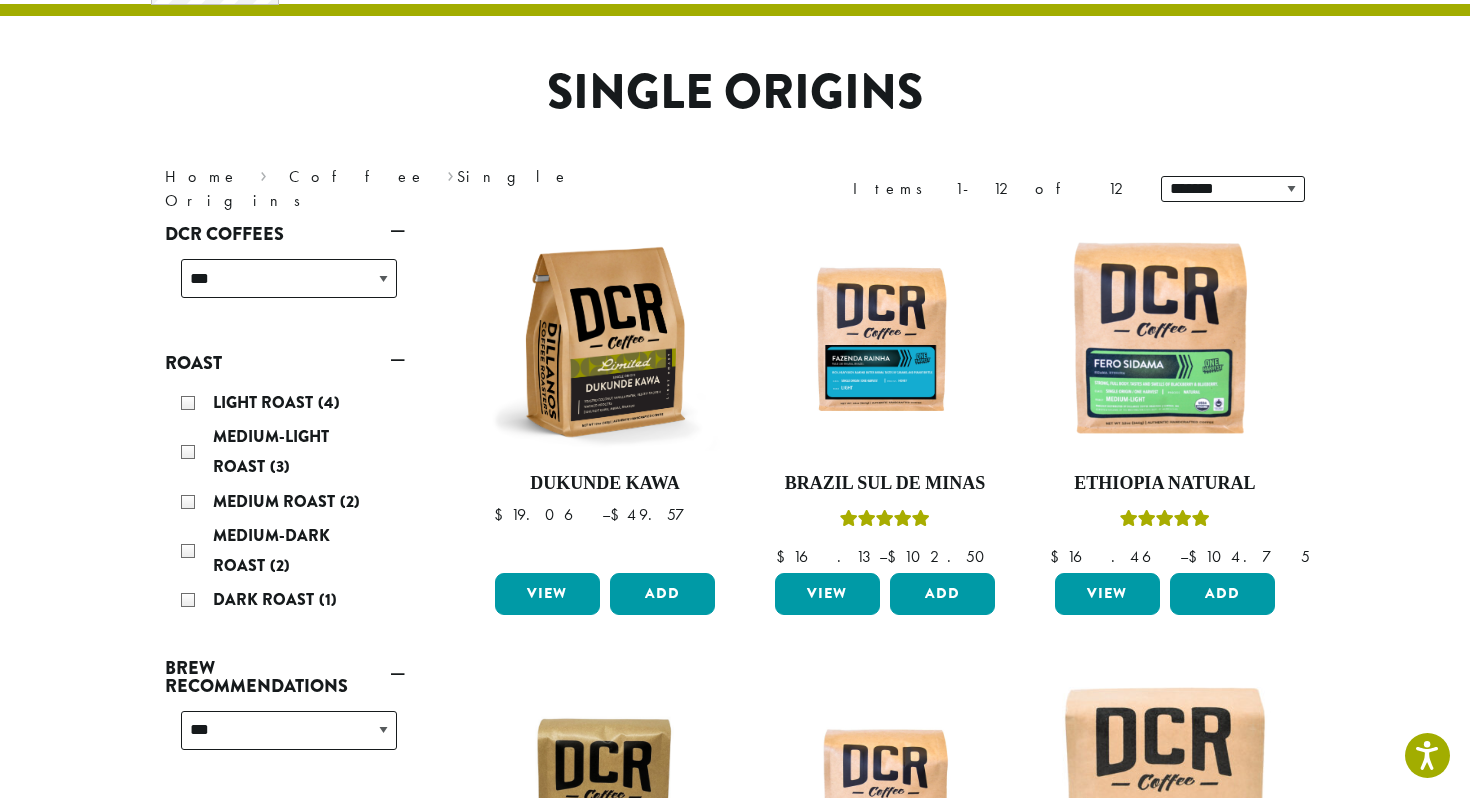 scroll, scrollTop: 123, scrollLeft: 0, axis: vertical 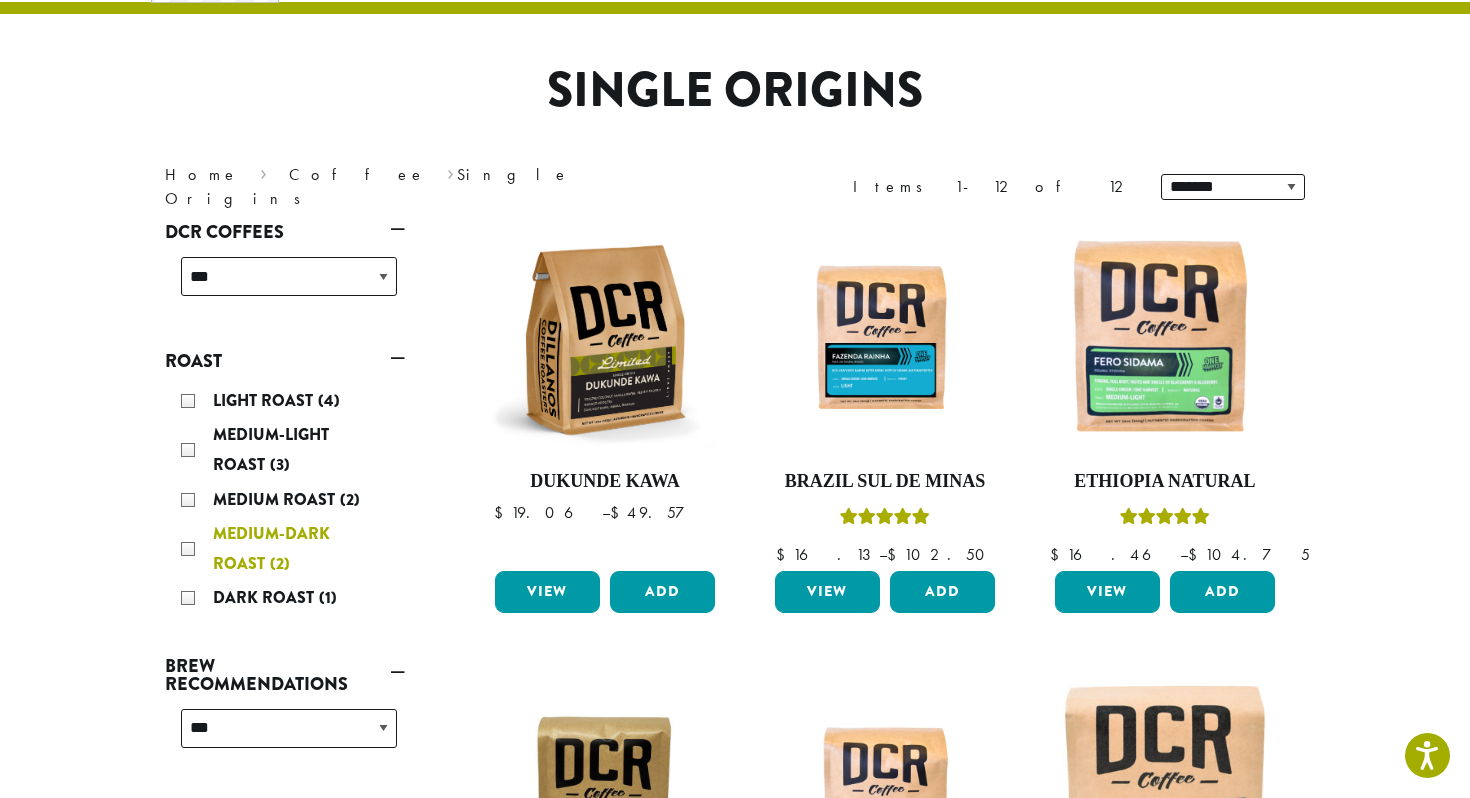 click on "Medium-Dark Roast (2)" at bounding box center [289, 549] 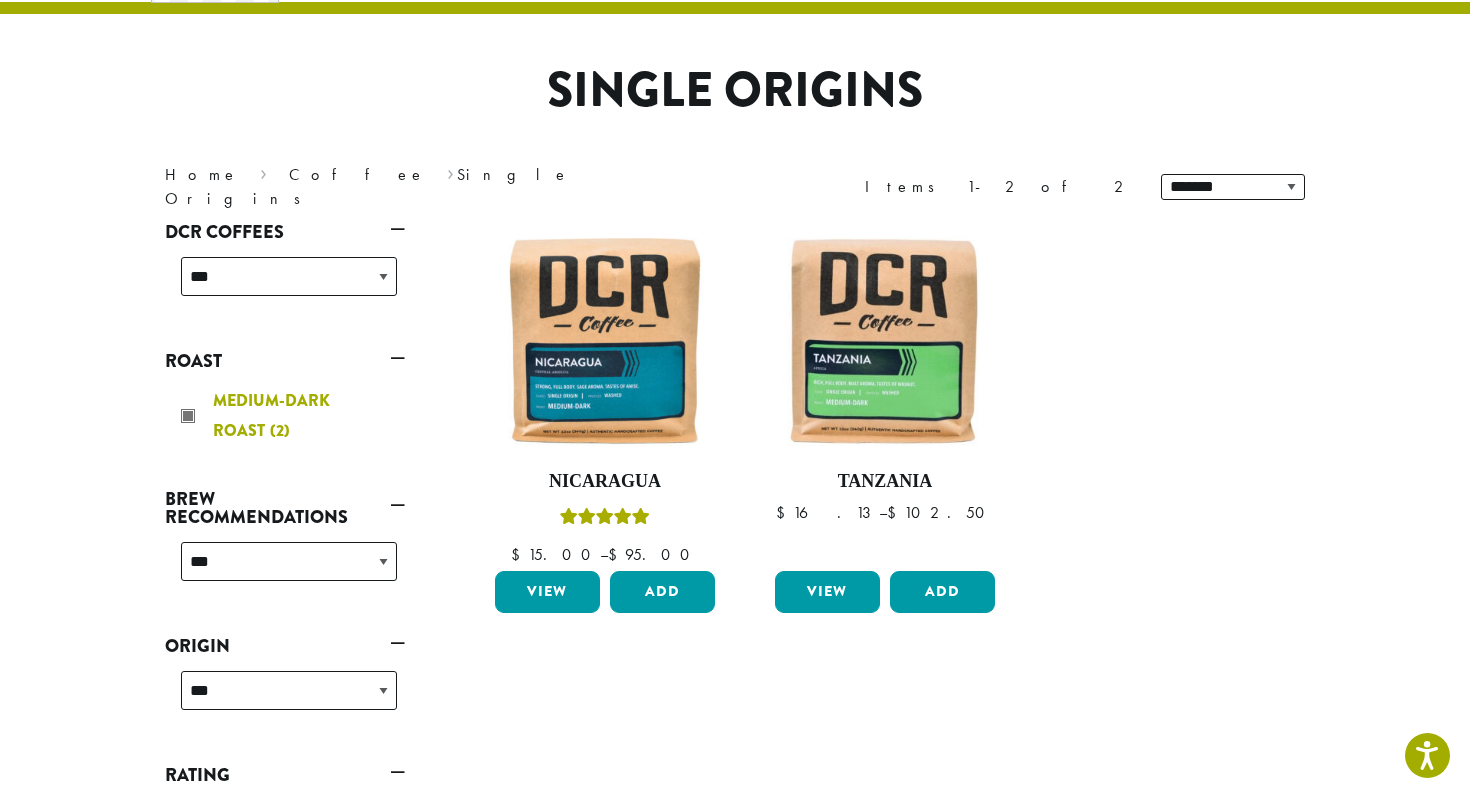 click on "Medium-Dark Roast (2)" at bounding box center [289, 416] 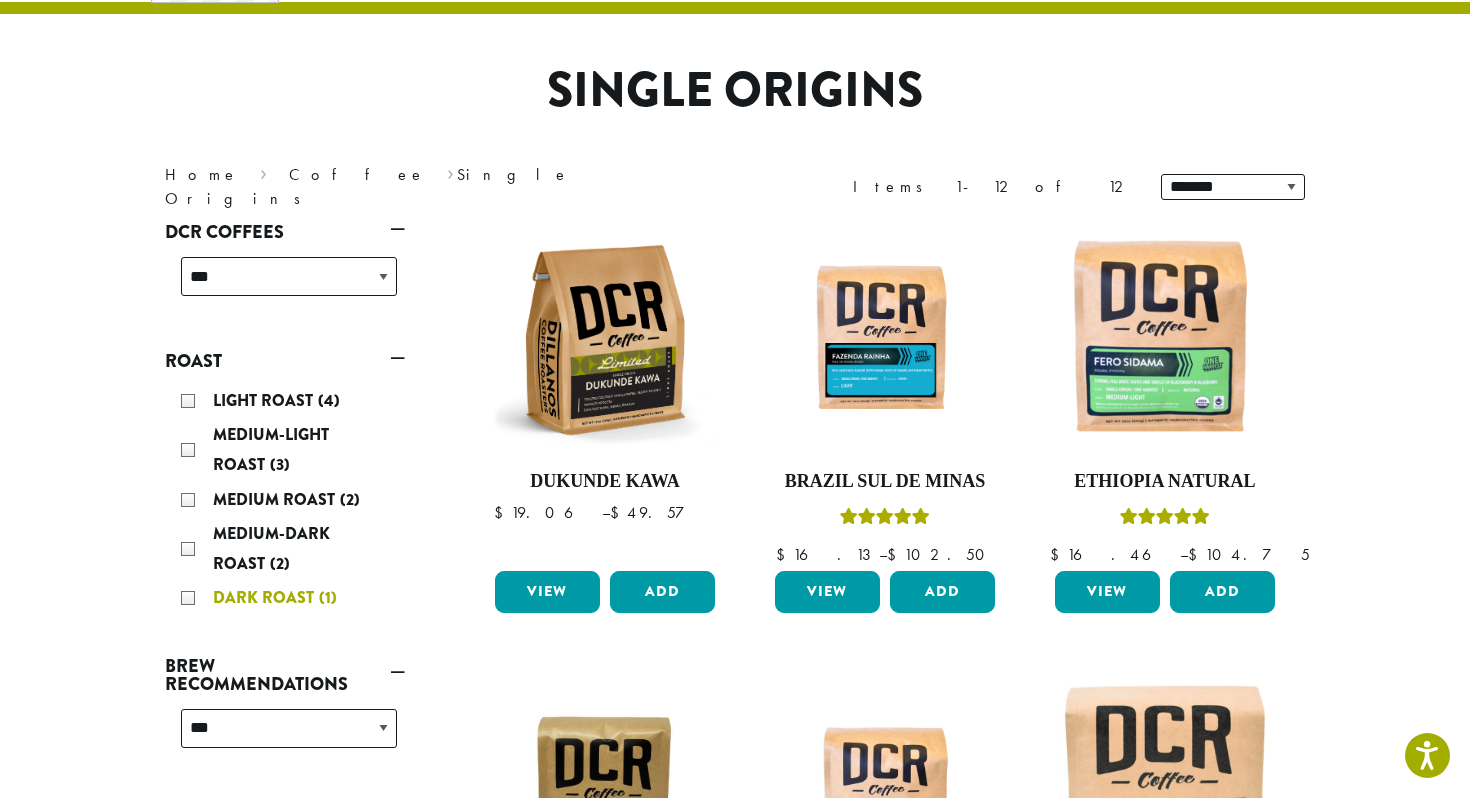 click on "Dark Roast (1)" at bounding box center (289, 598) 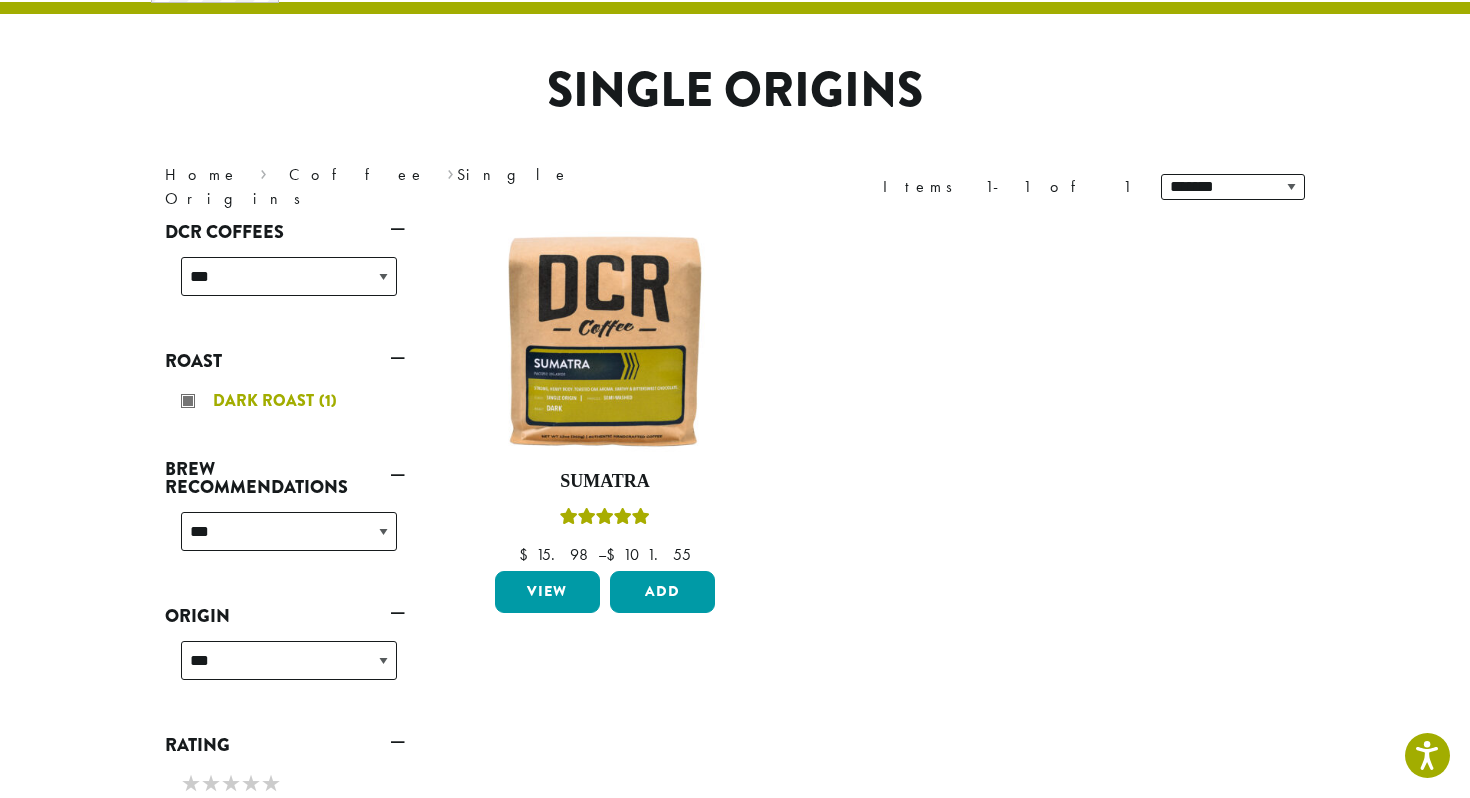 click on "Dark Roast (1)" at bounding box center (289, 401) 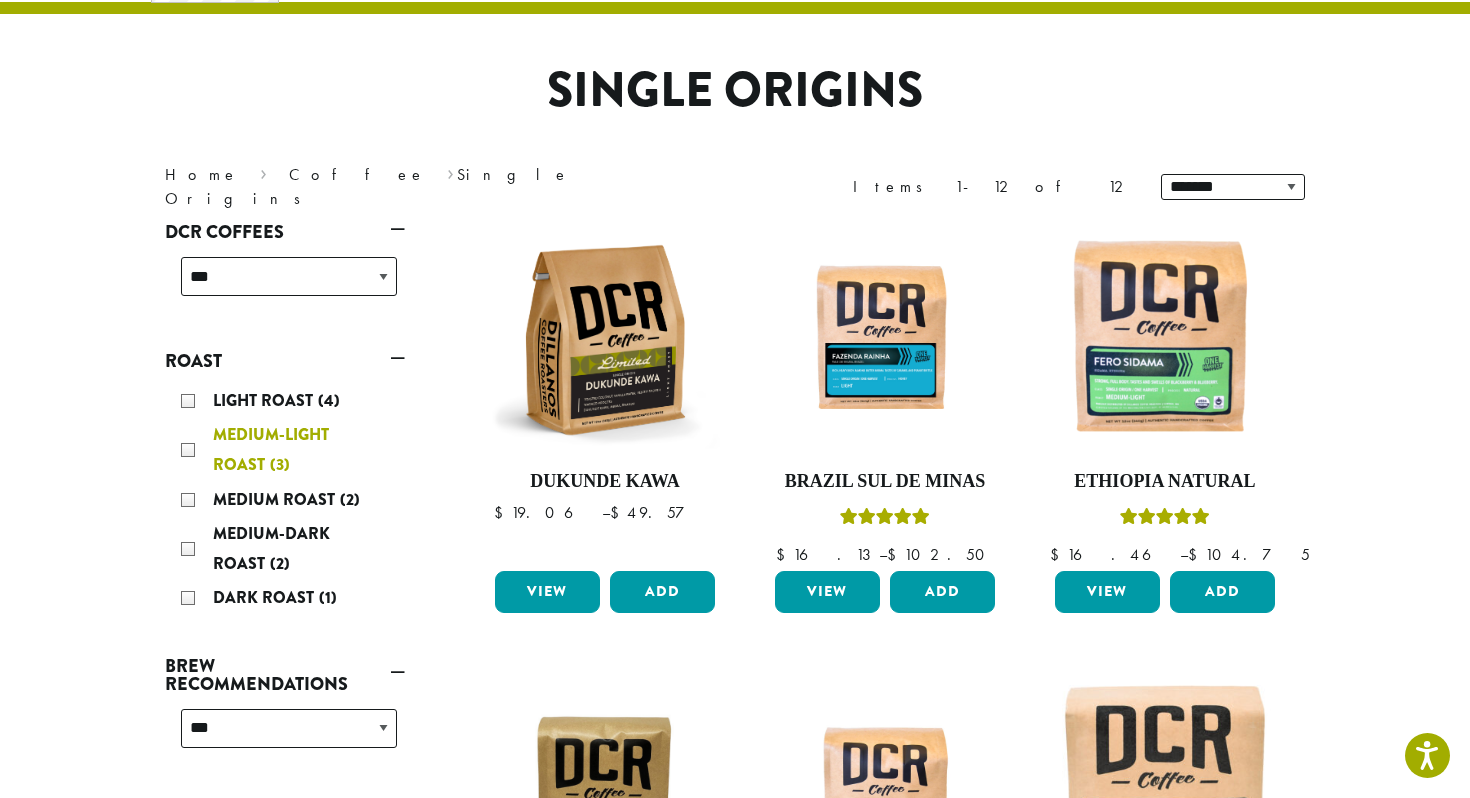click on "Medium-Light Roast (3)" at bounding box center [289, 450] 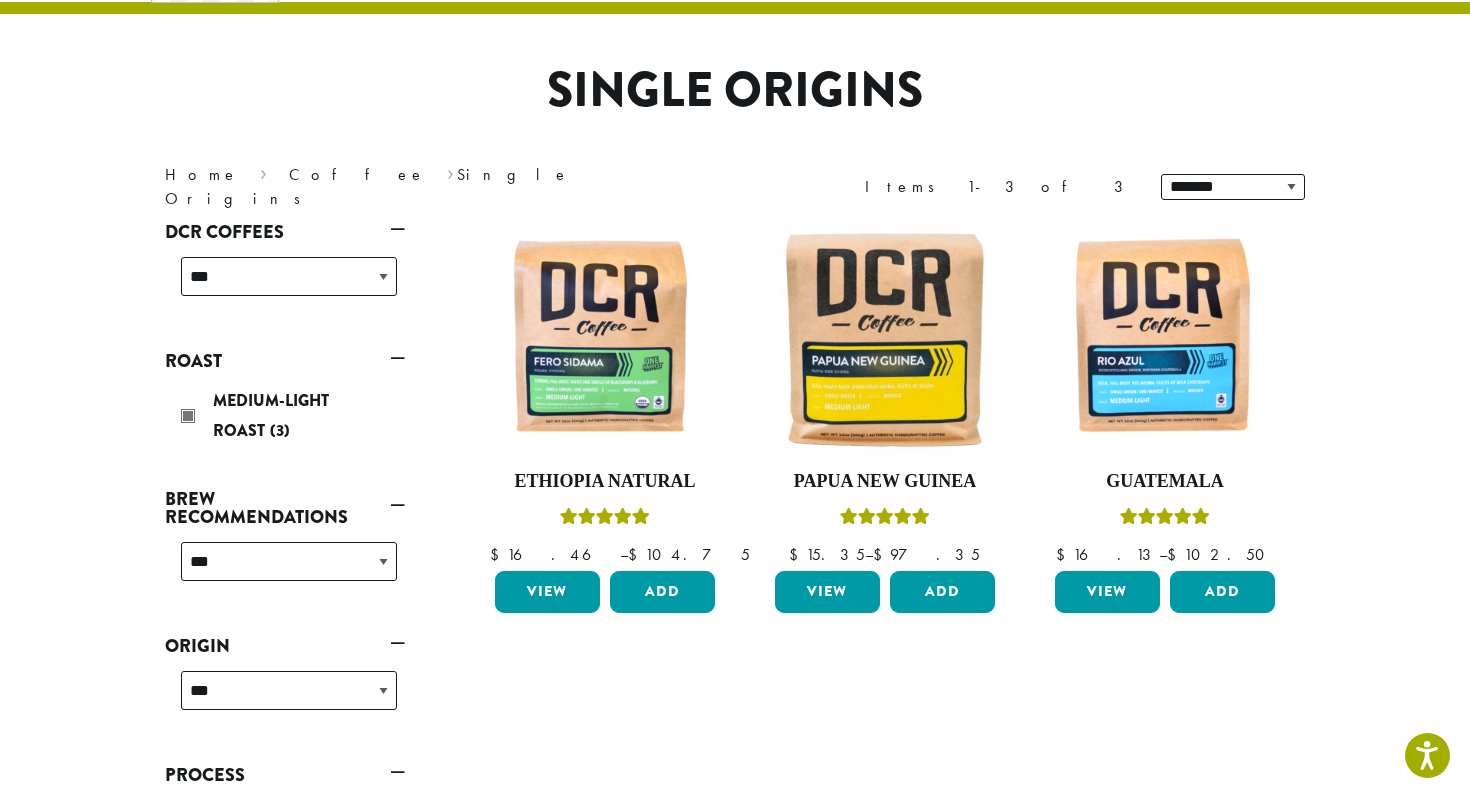 click on "Medium-Light Roast (3)" at bounding box center [289, 418] 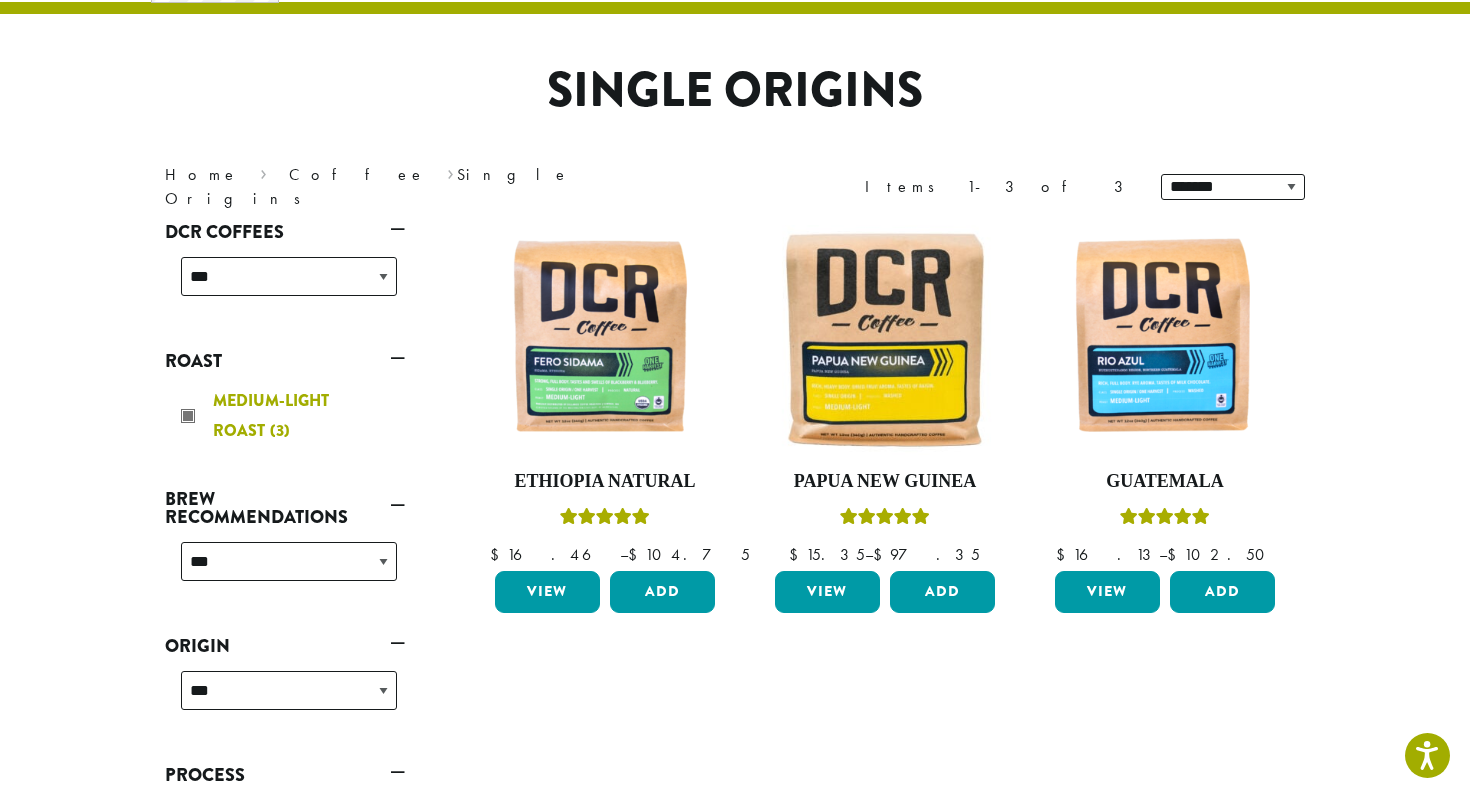 click on "Medium-Light Roast (3)" at bounding box center (289, 416) 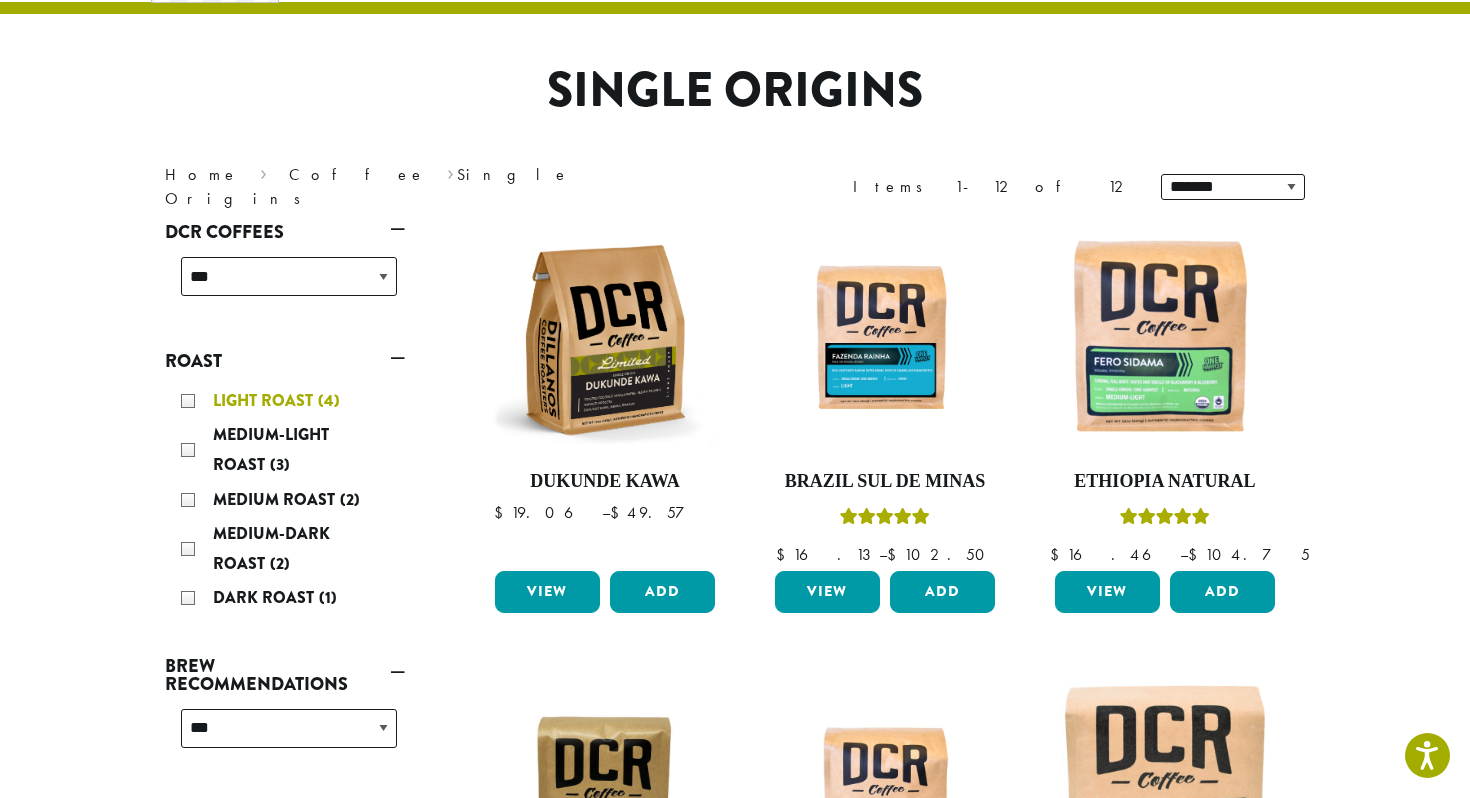 click on "Light Roast (4)" at bounding box center (289, 401) 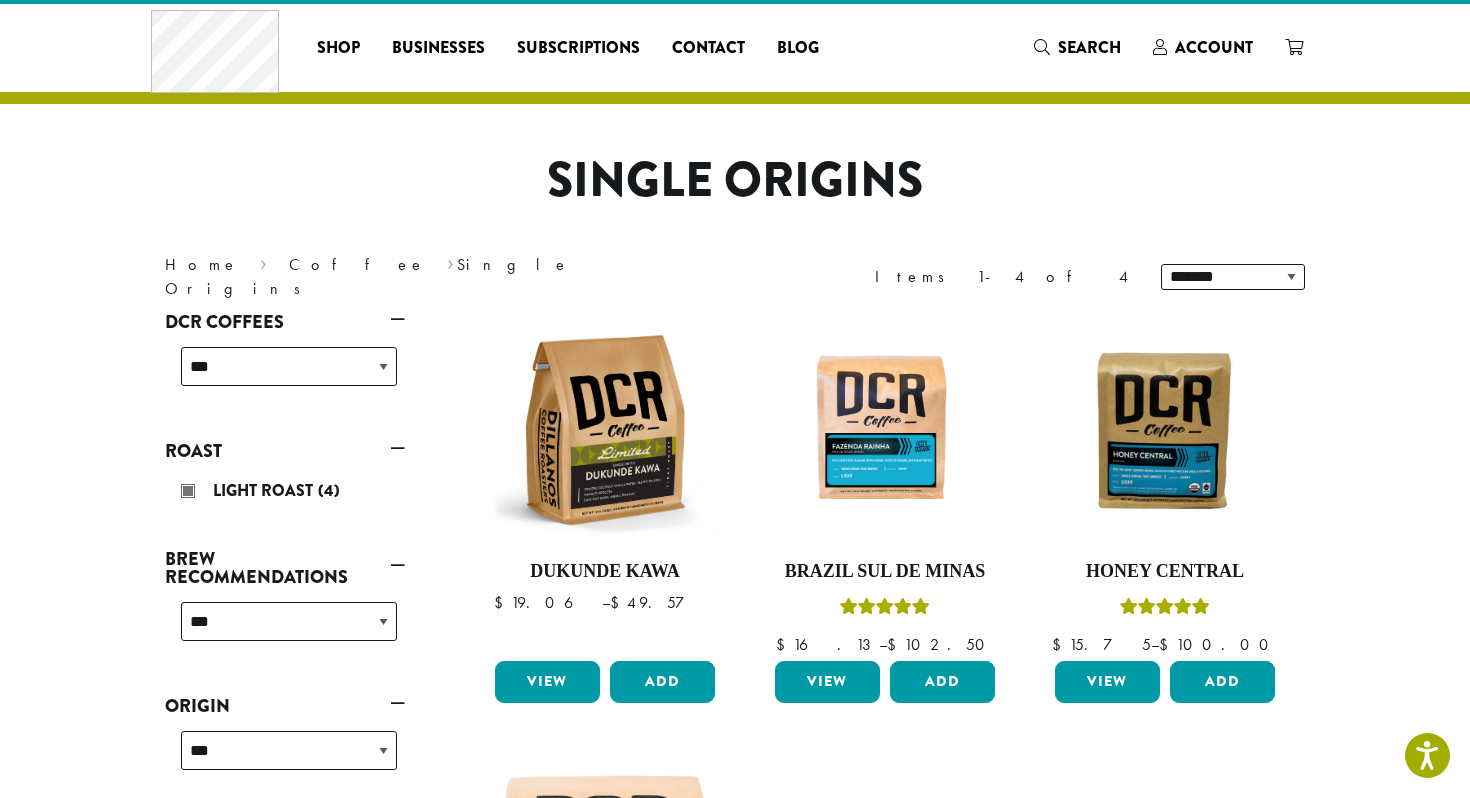 scroll, scrollTop: 27, scrollLeft: 0, axis: vertical 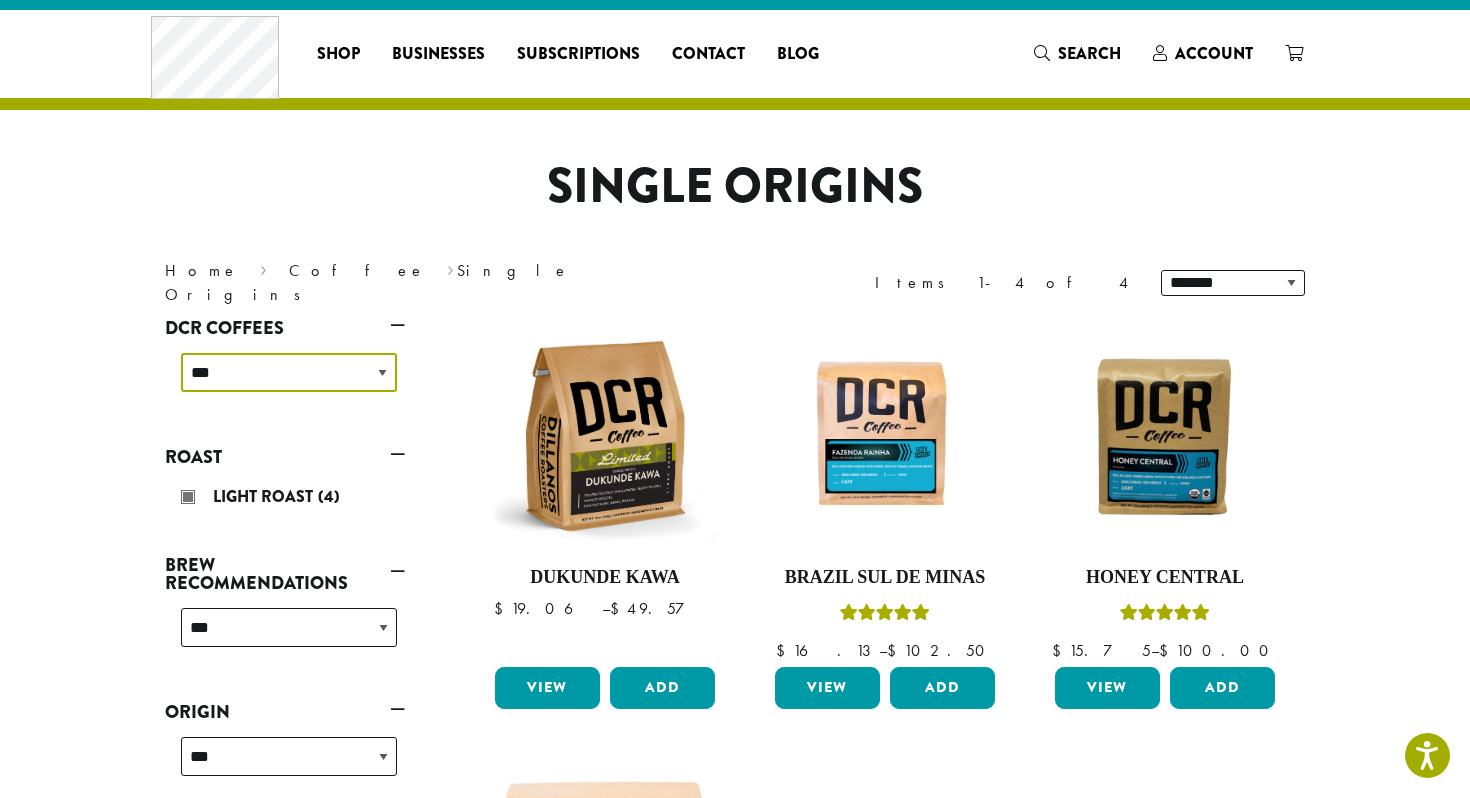 click on "**********" at bounding box center (289, 372) 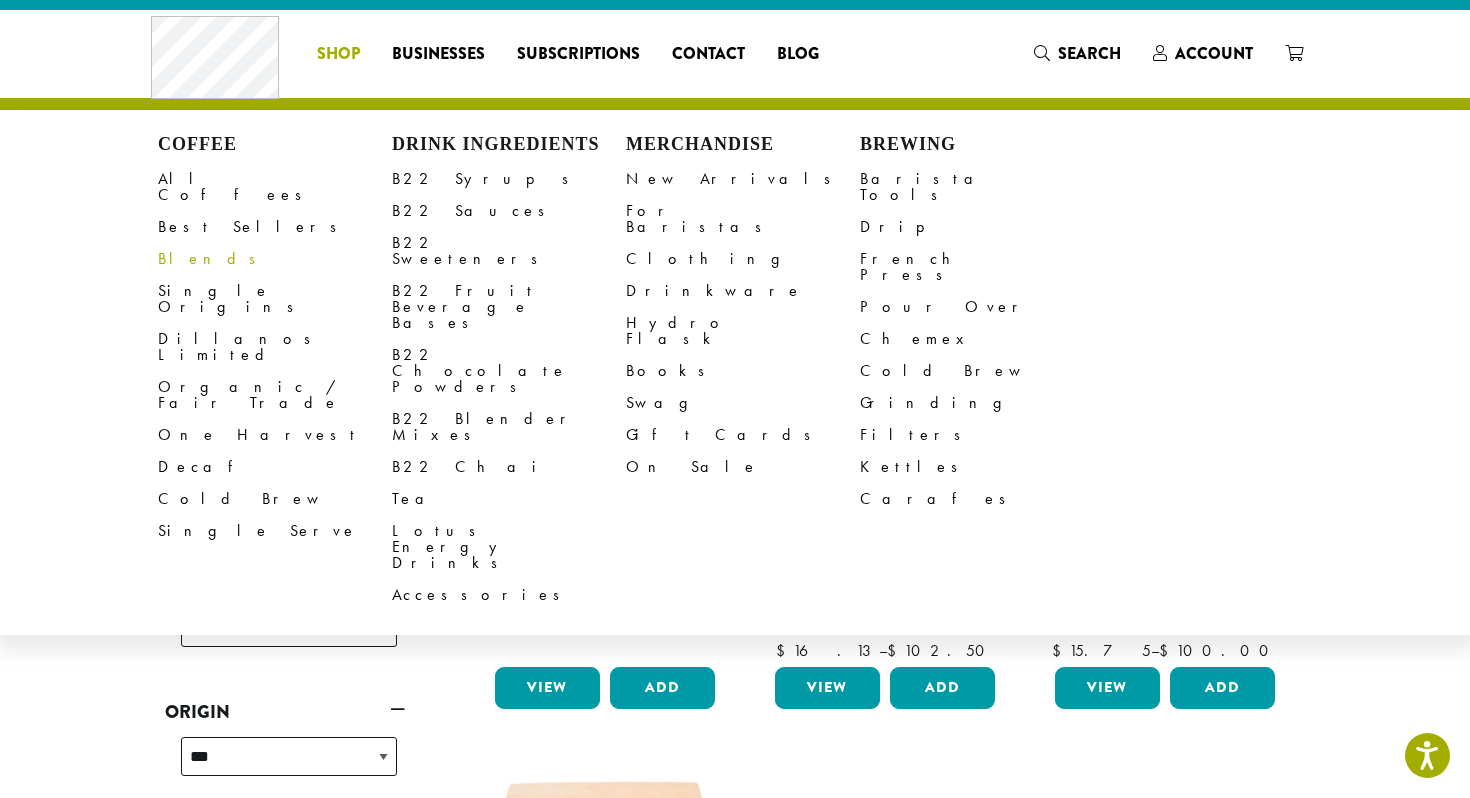 click on "Blends" at bounding box center (275, 259) 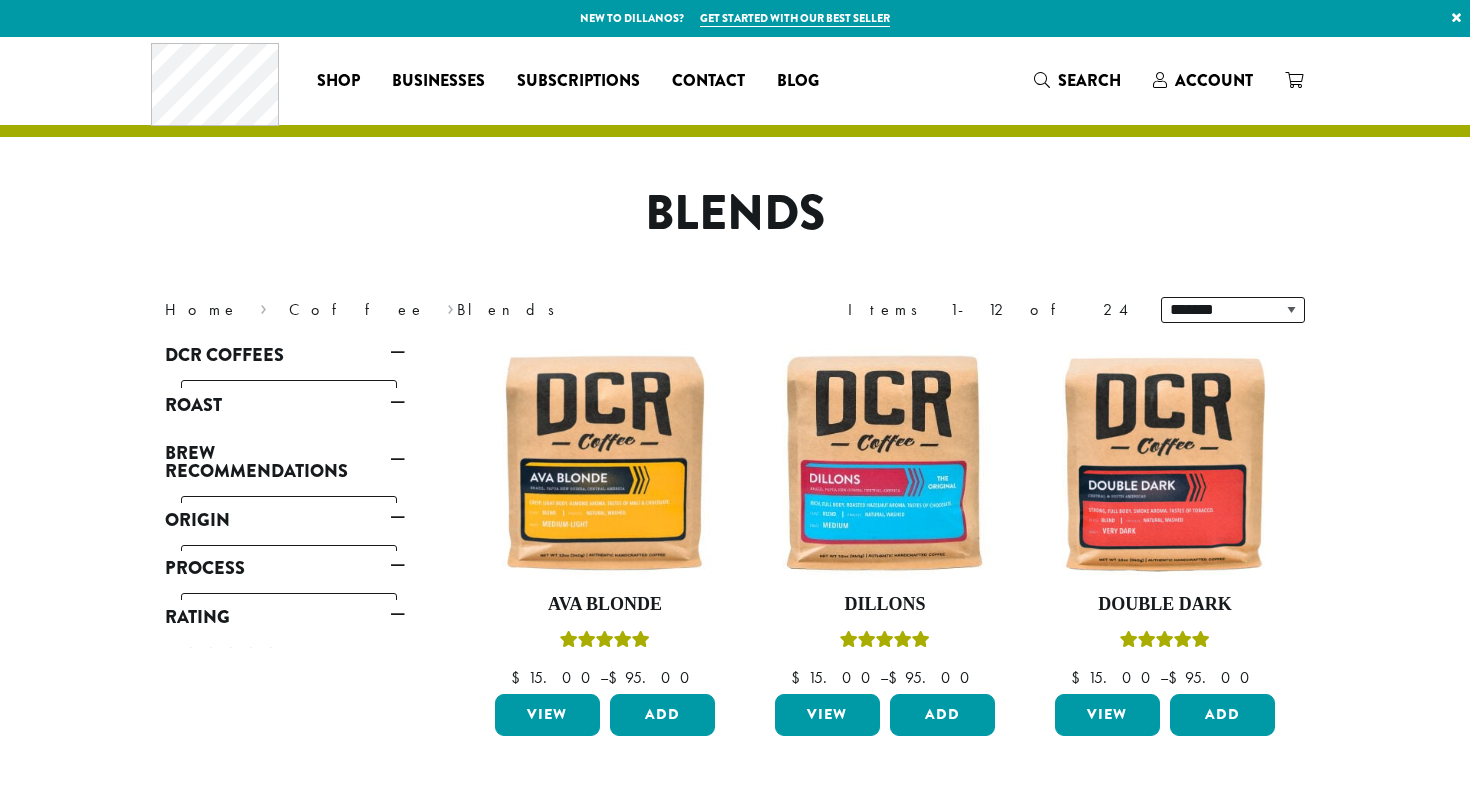 scroll, scrollTop: 0, scrollLeft: 0, axis: both 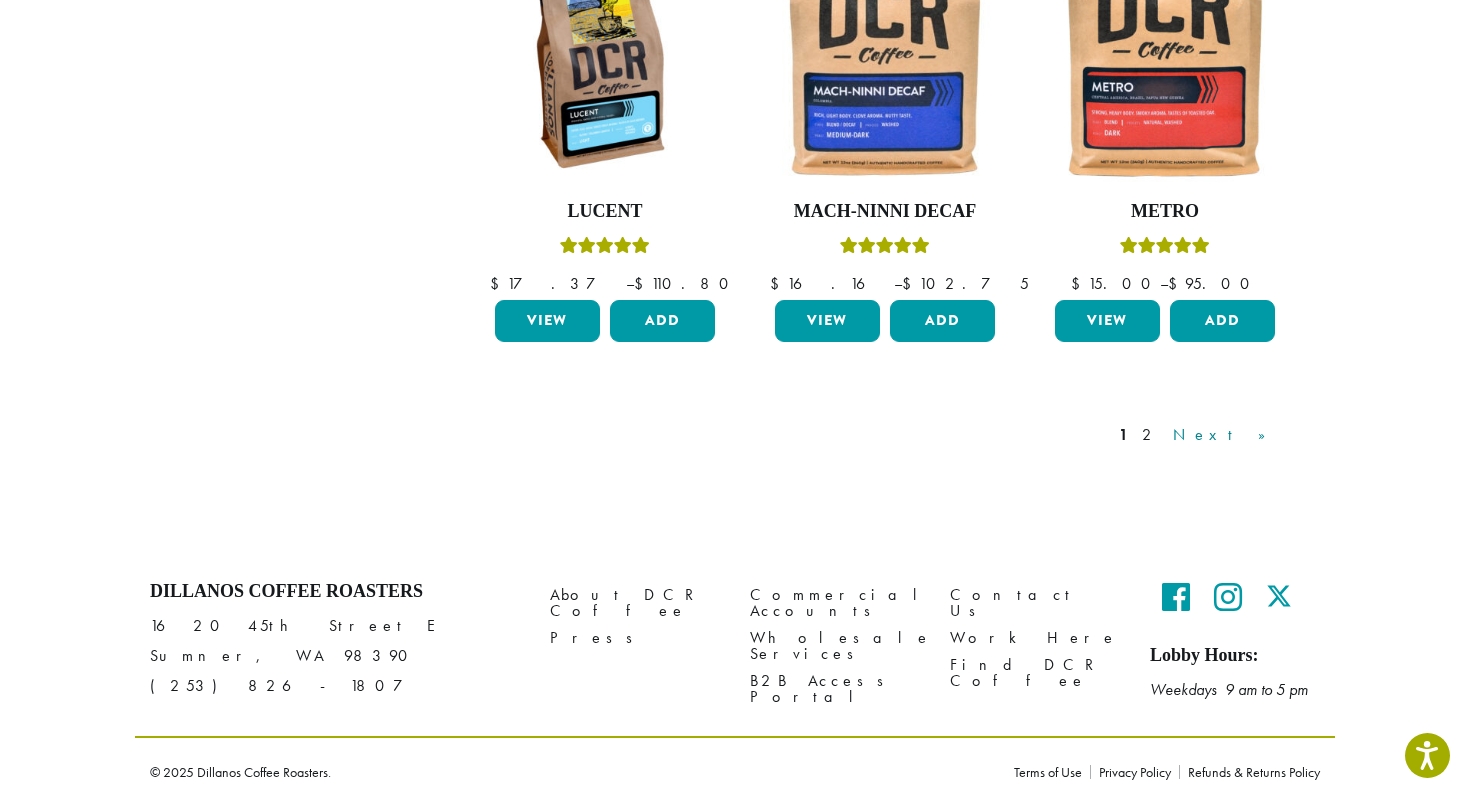 click on "Next »" at bounding box center [1226, 435] 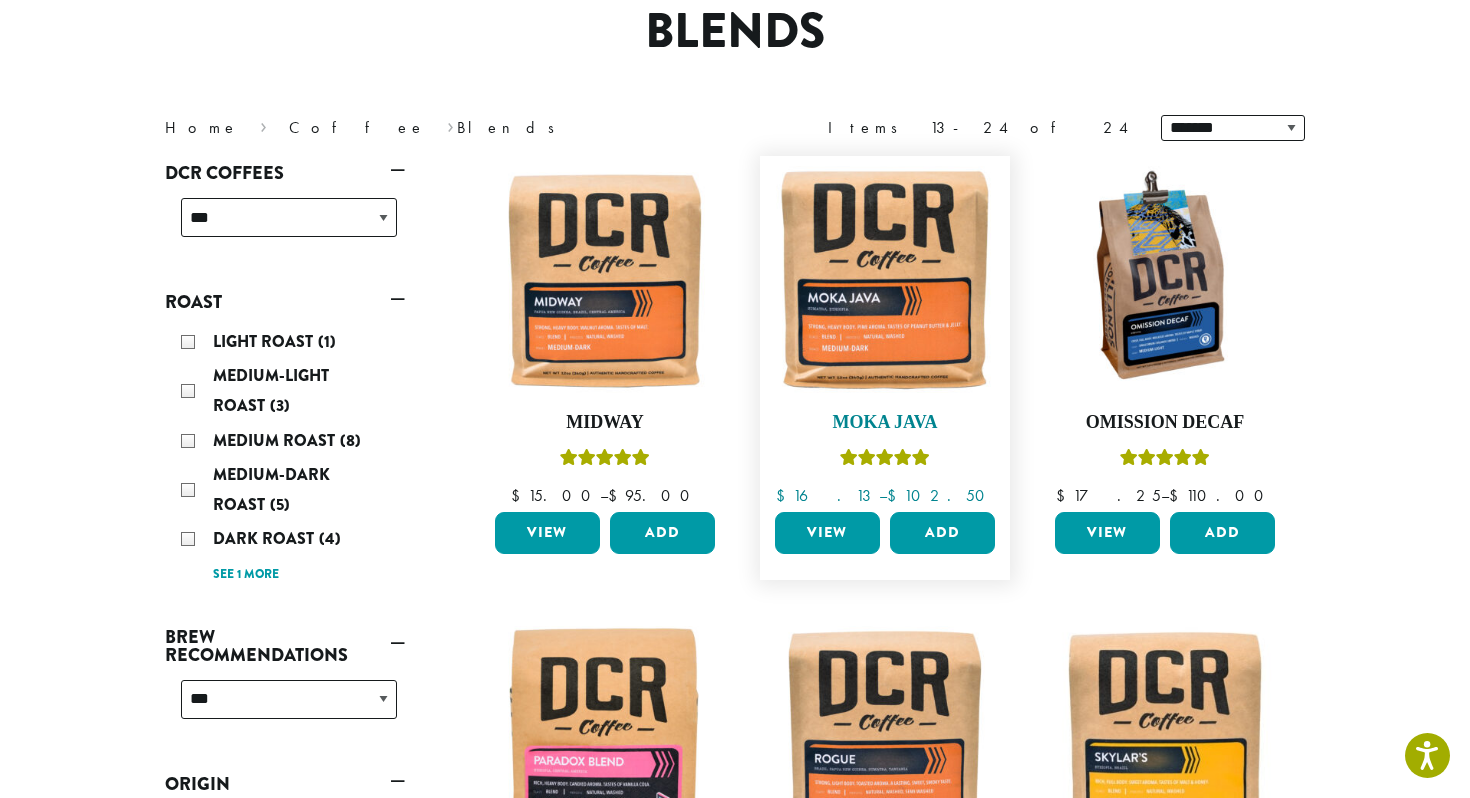 scroll, scrollTop: 0, scrollLeft: 0, axis: both 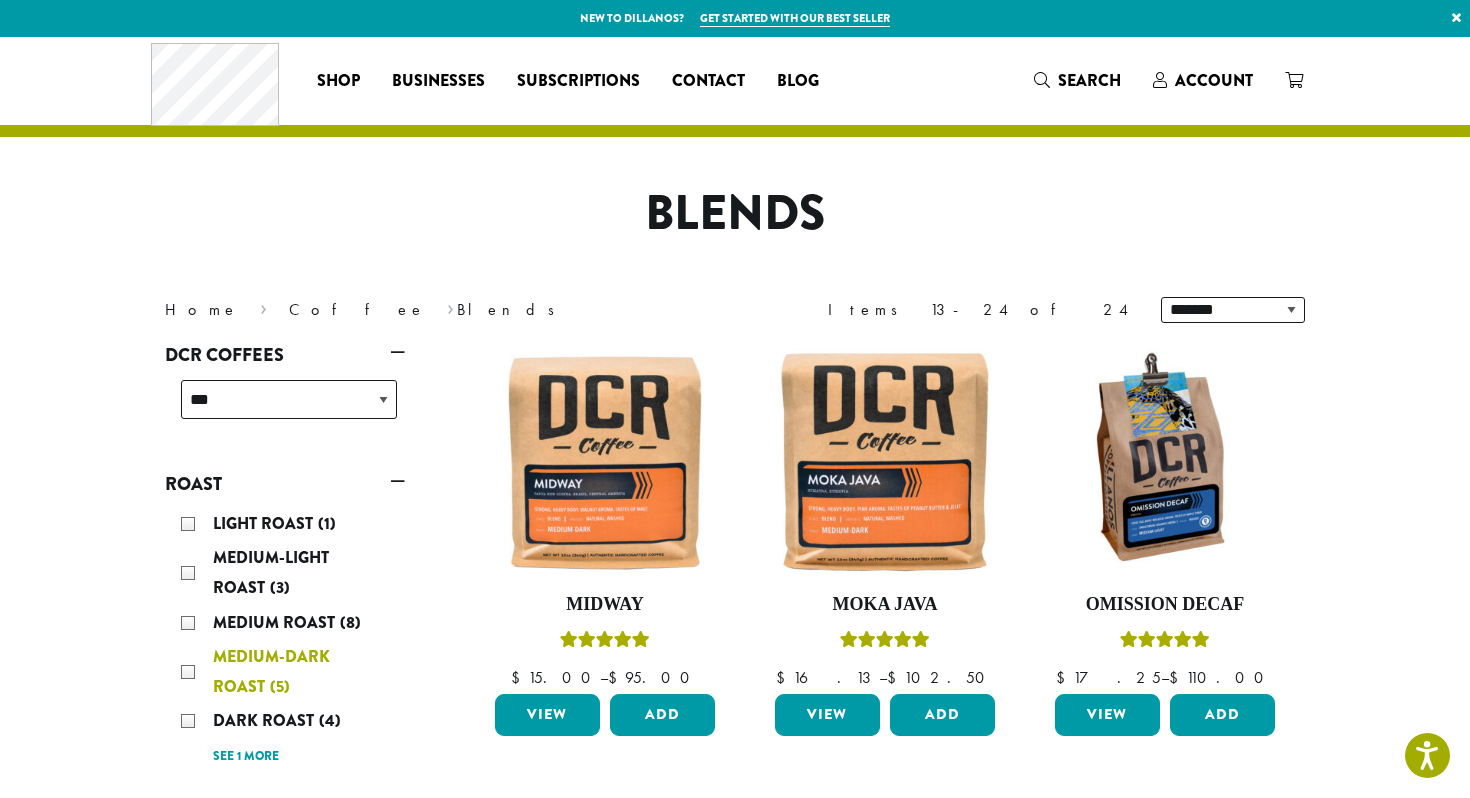 click on "Medium-Dark Roast (5)" at bounding box center [289, 672] 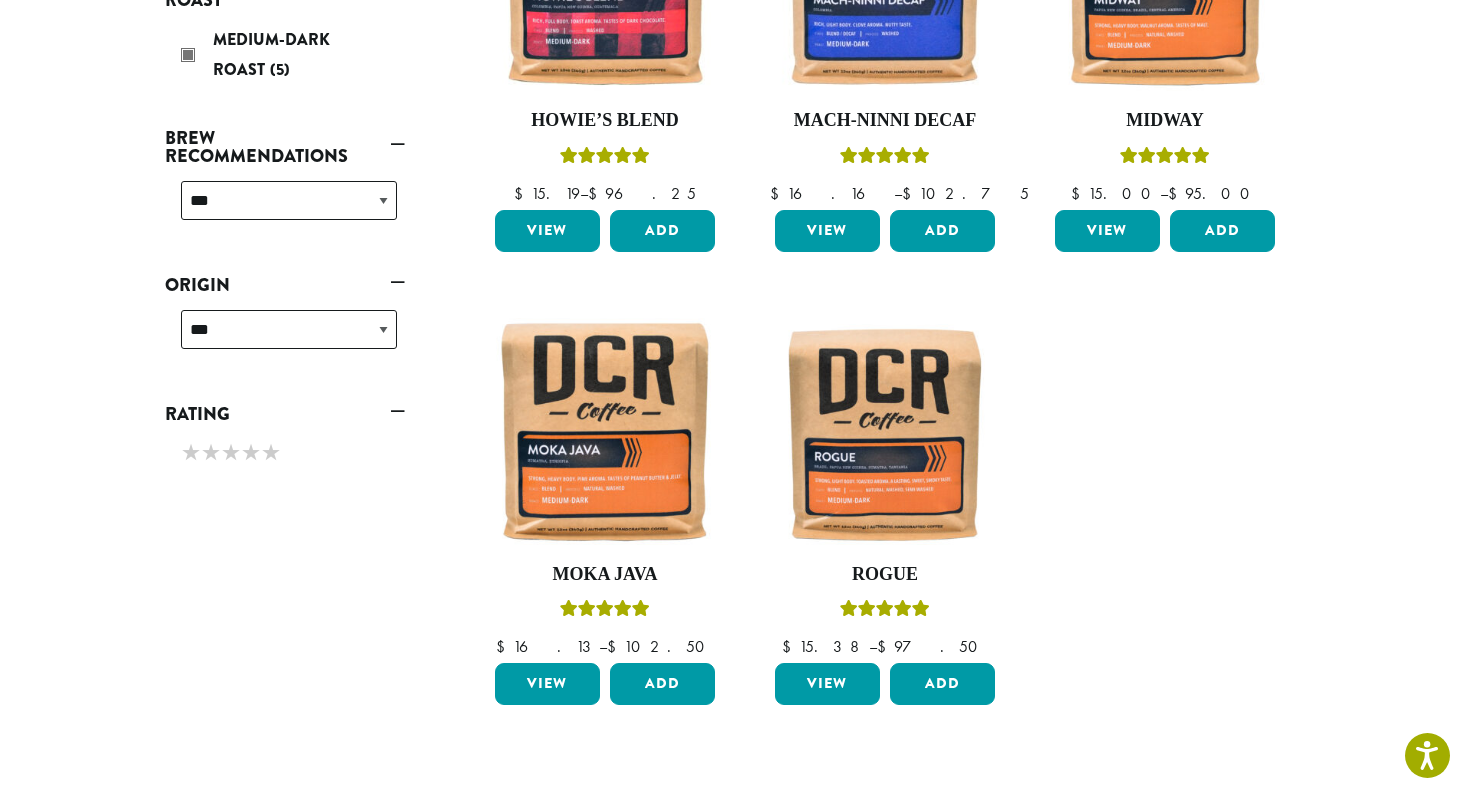 scroll, scrollTop: 486, scrollLeft: 0, axis: vertical 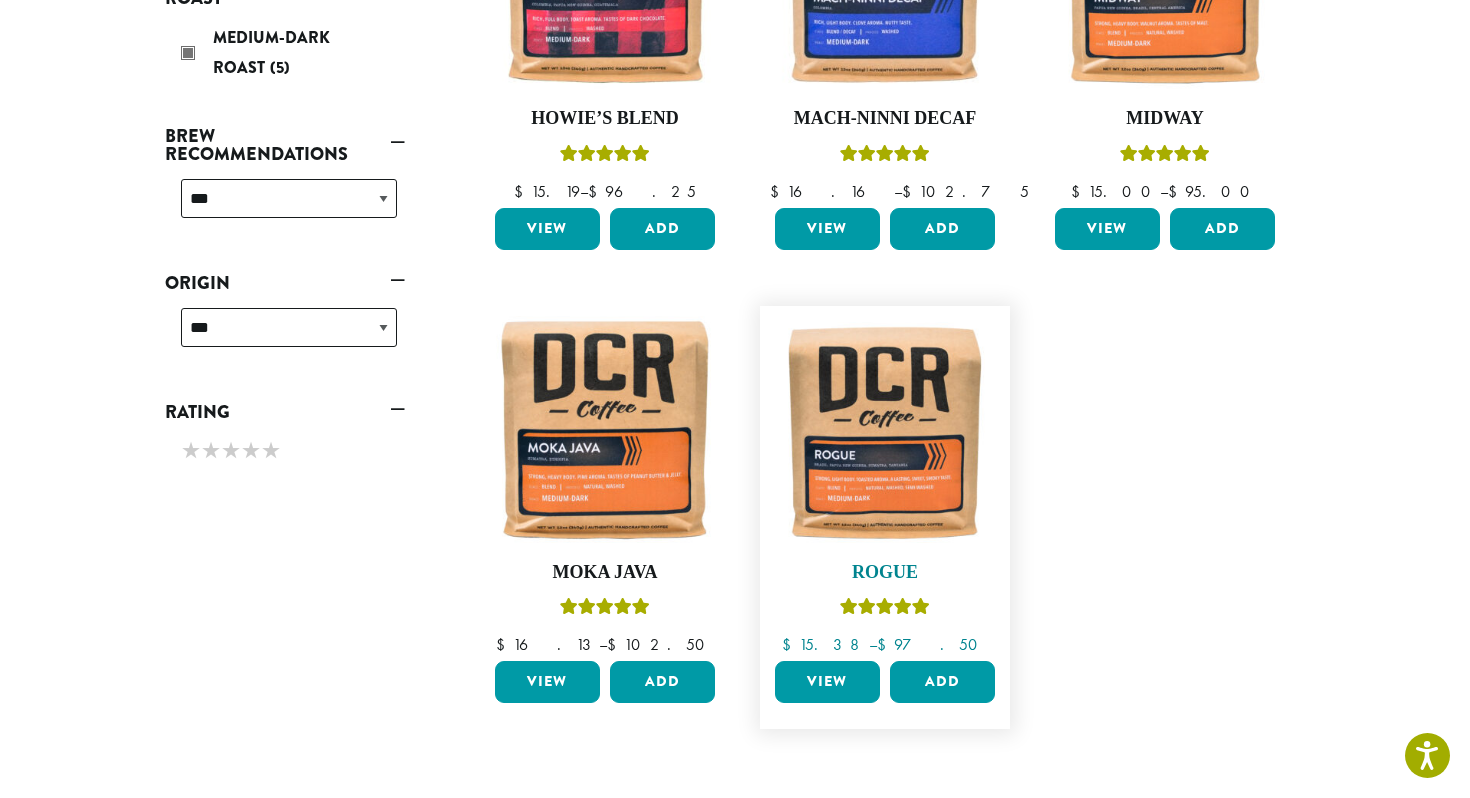 click at bounding box center [885, 431] 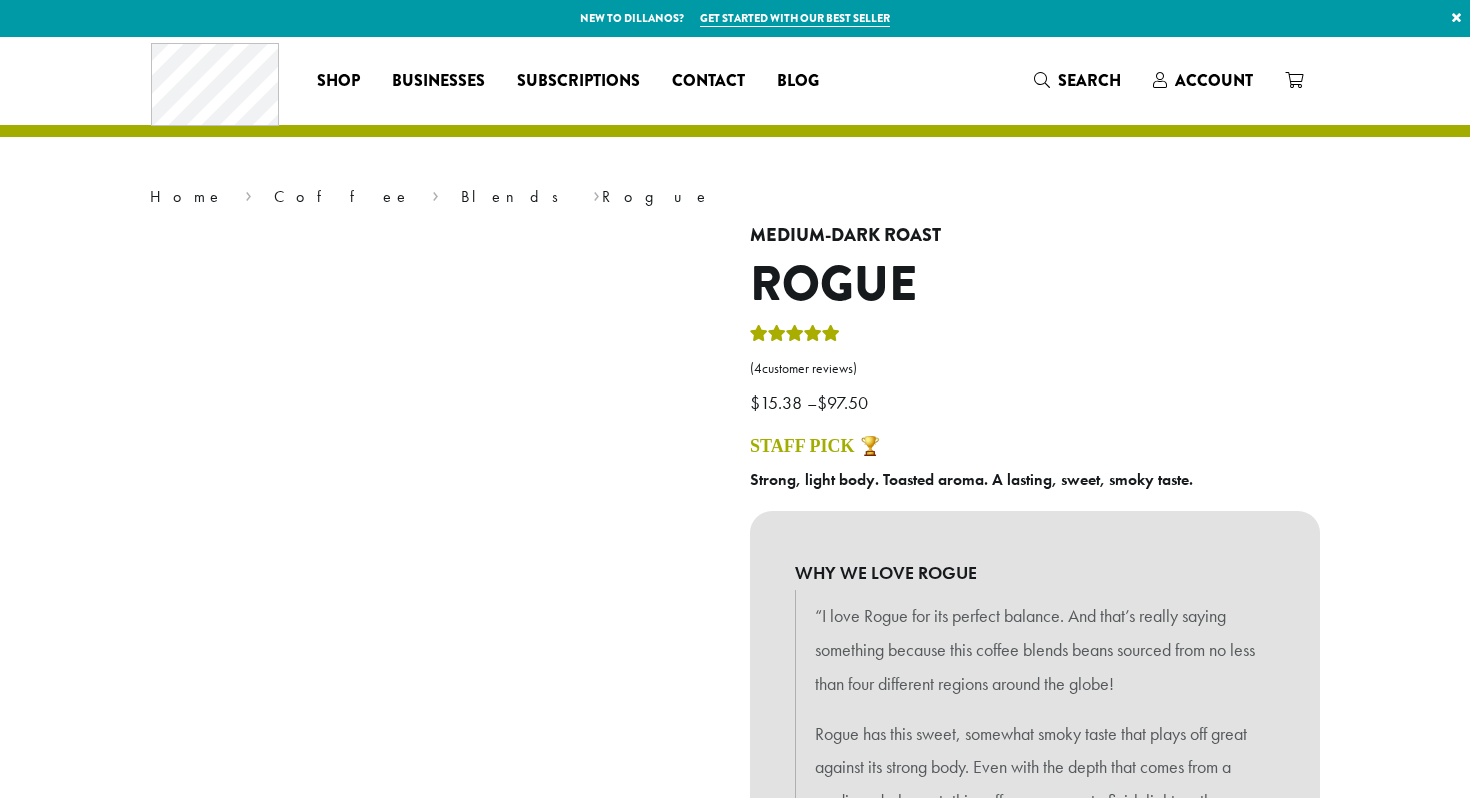 scroll, scrollTop: 0, scrollLeft: 0, axis: both 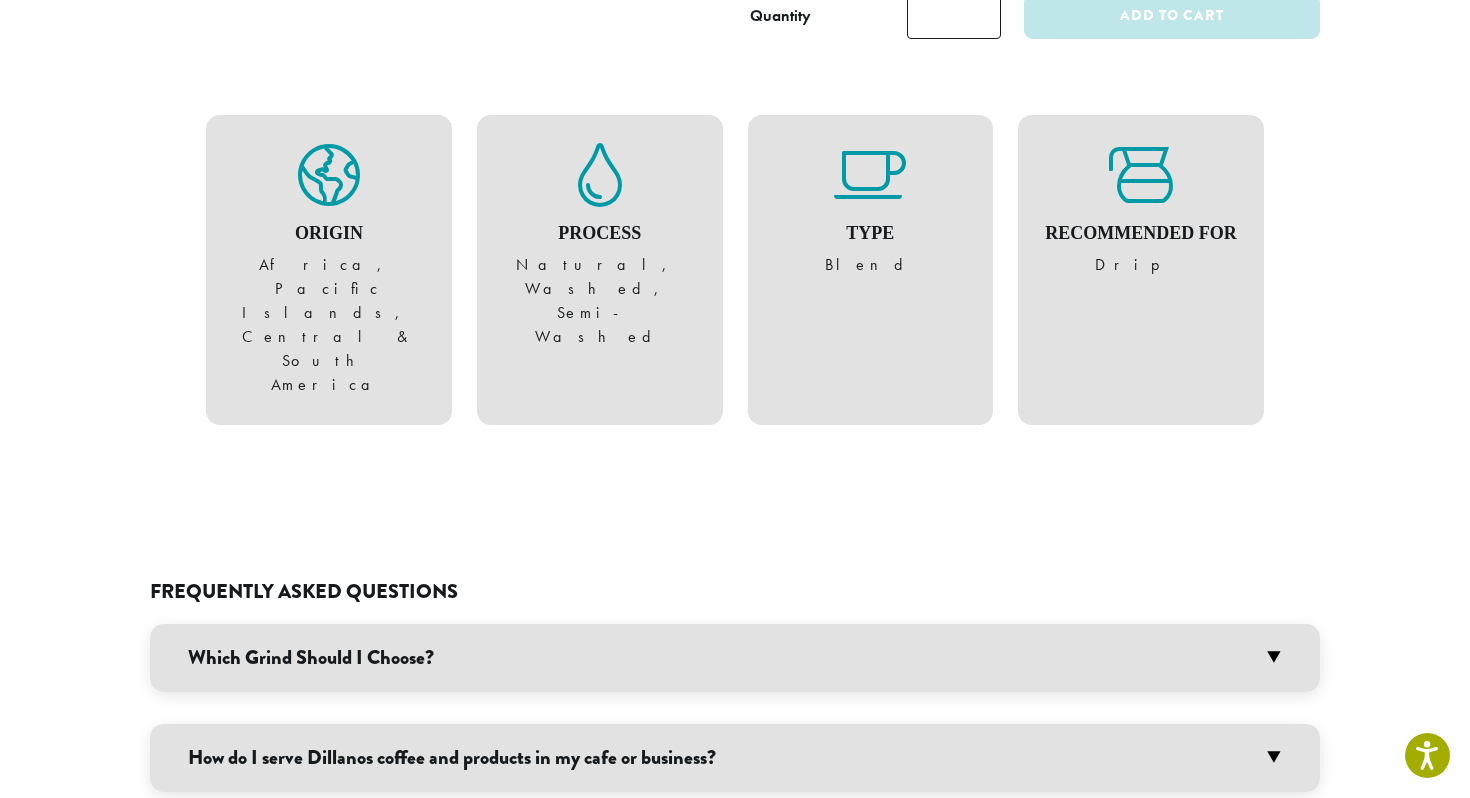 click on "Which Grind Should I Choose?" at bounding box center [735, 658] 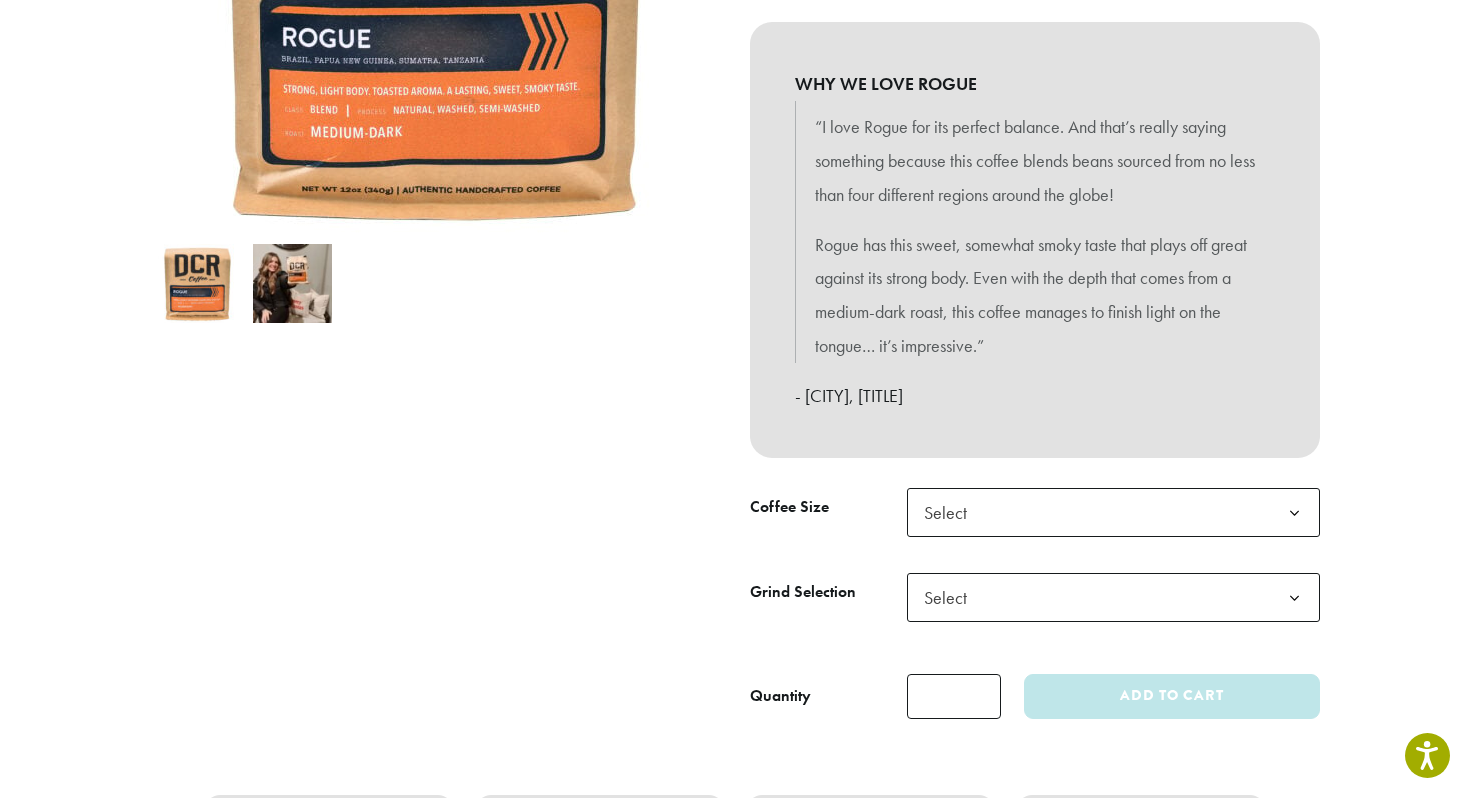 scroll, scrollTop: 0, scrollLeft: 0, axis: both 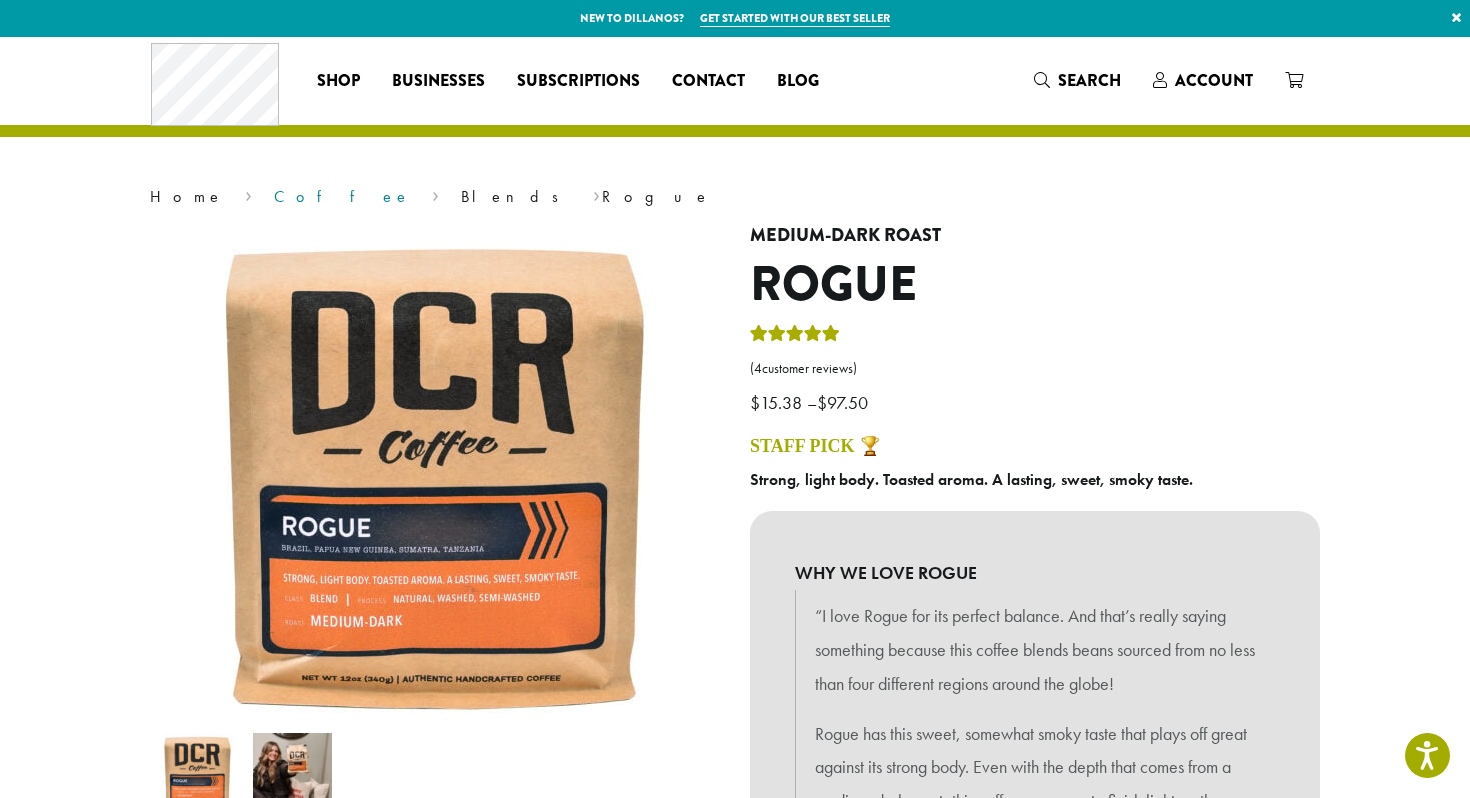 click on "Coffee" at bounding box center [342, 196] 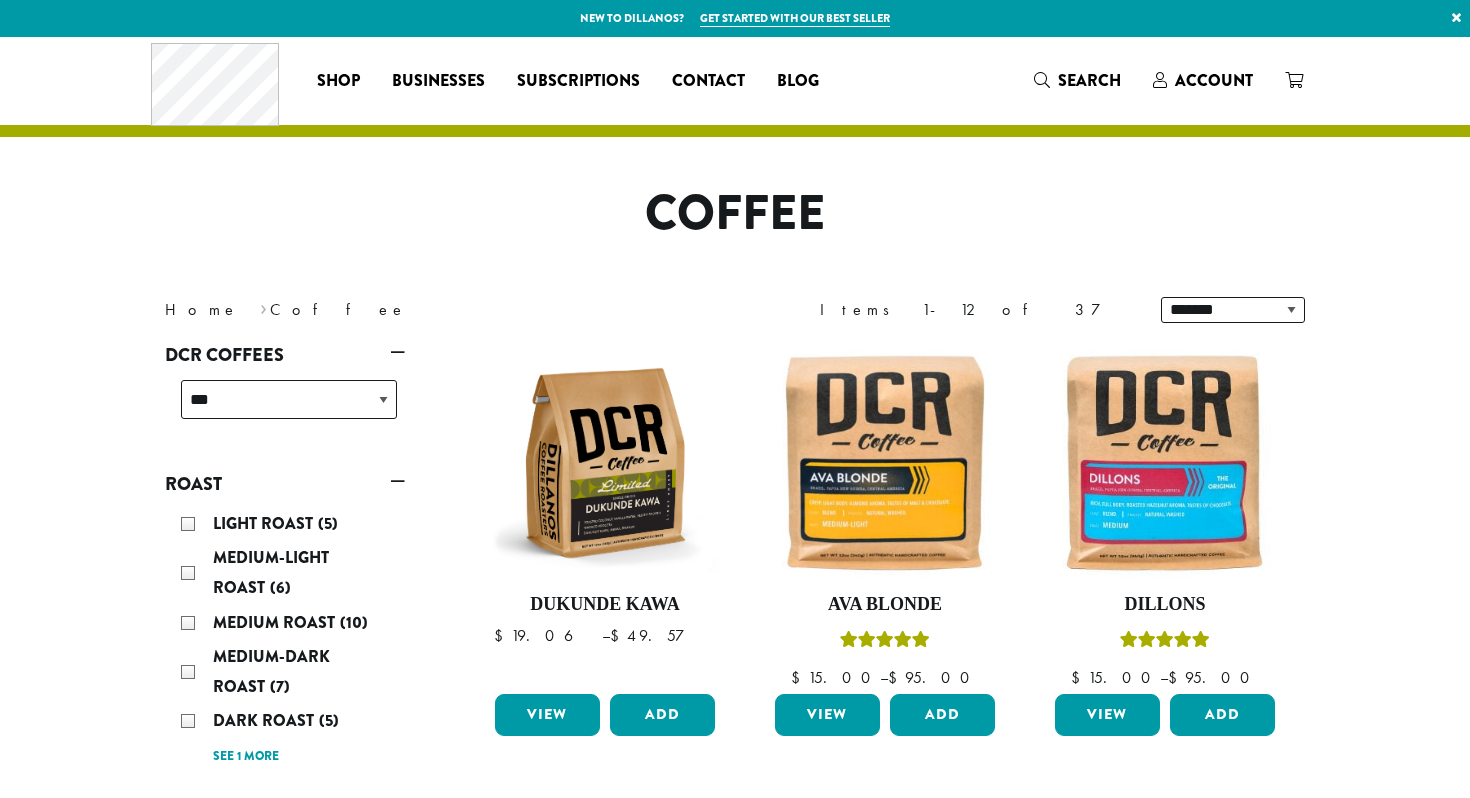 scroll, scrollTop: 0, scrollLeft: 0, axis: both 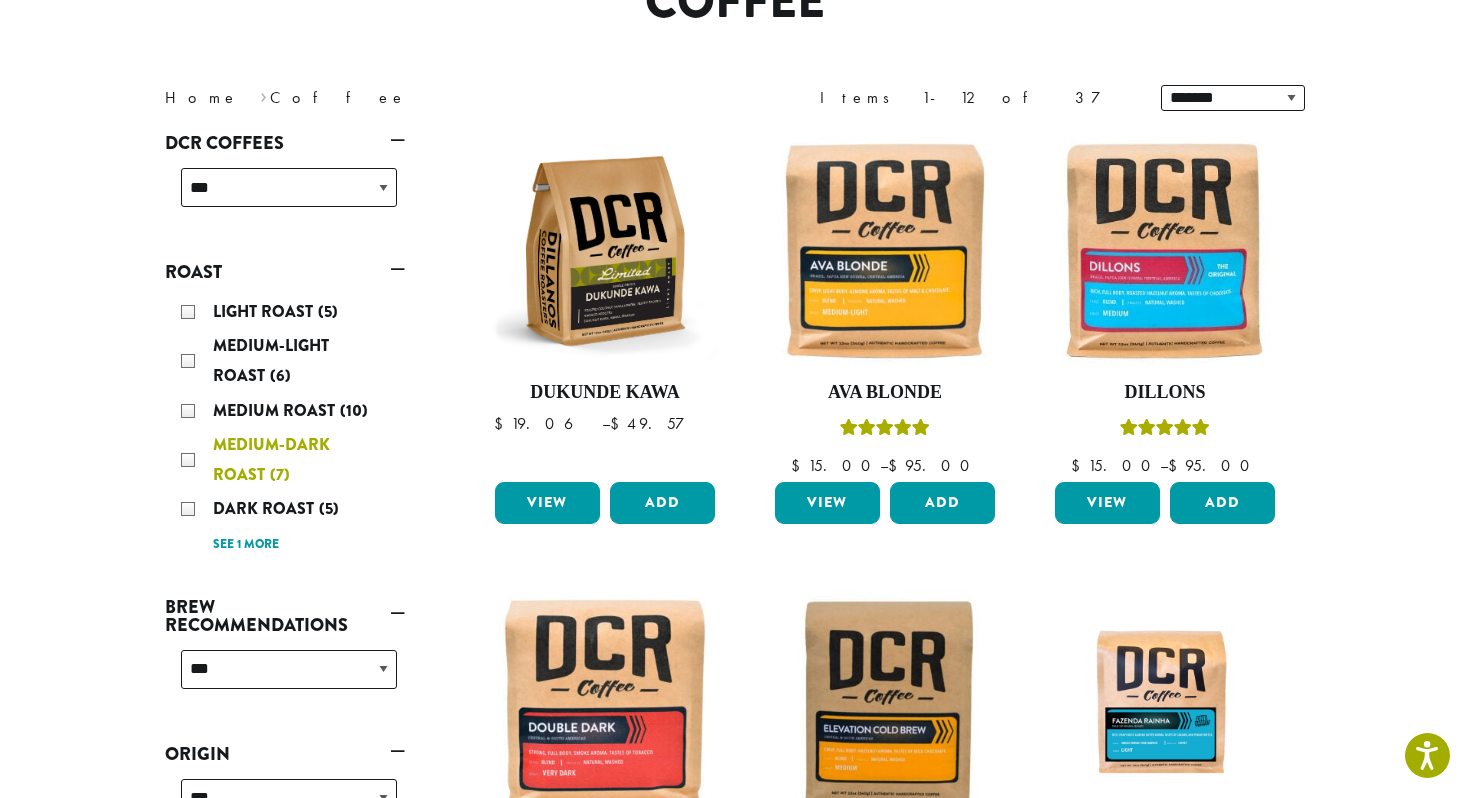 click on "Medium-Dark Roast (7)" at bounding box center [289, 460] 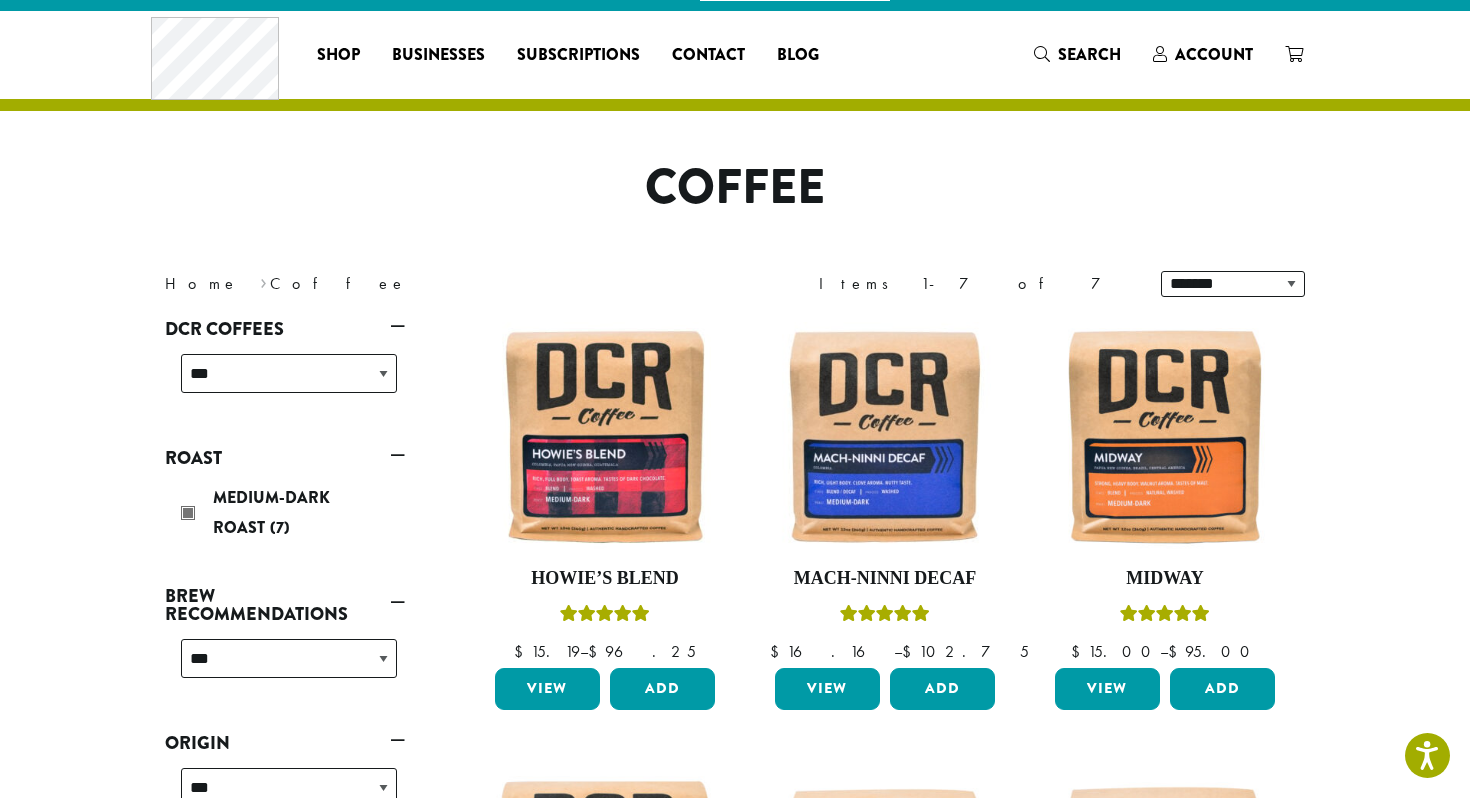 scroll, scrollTop: 0, scrollLeft: 0, axis: both 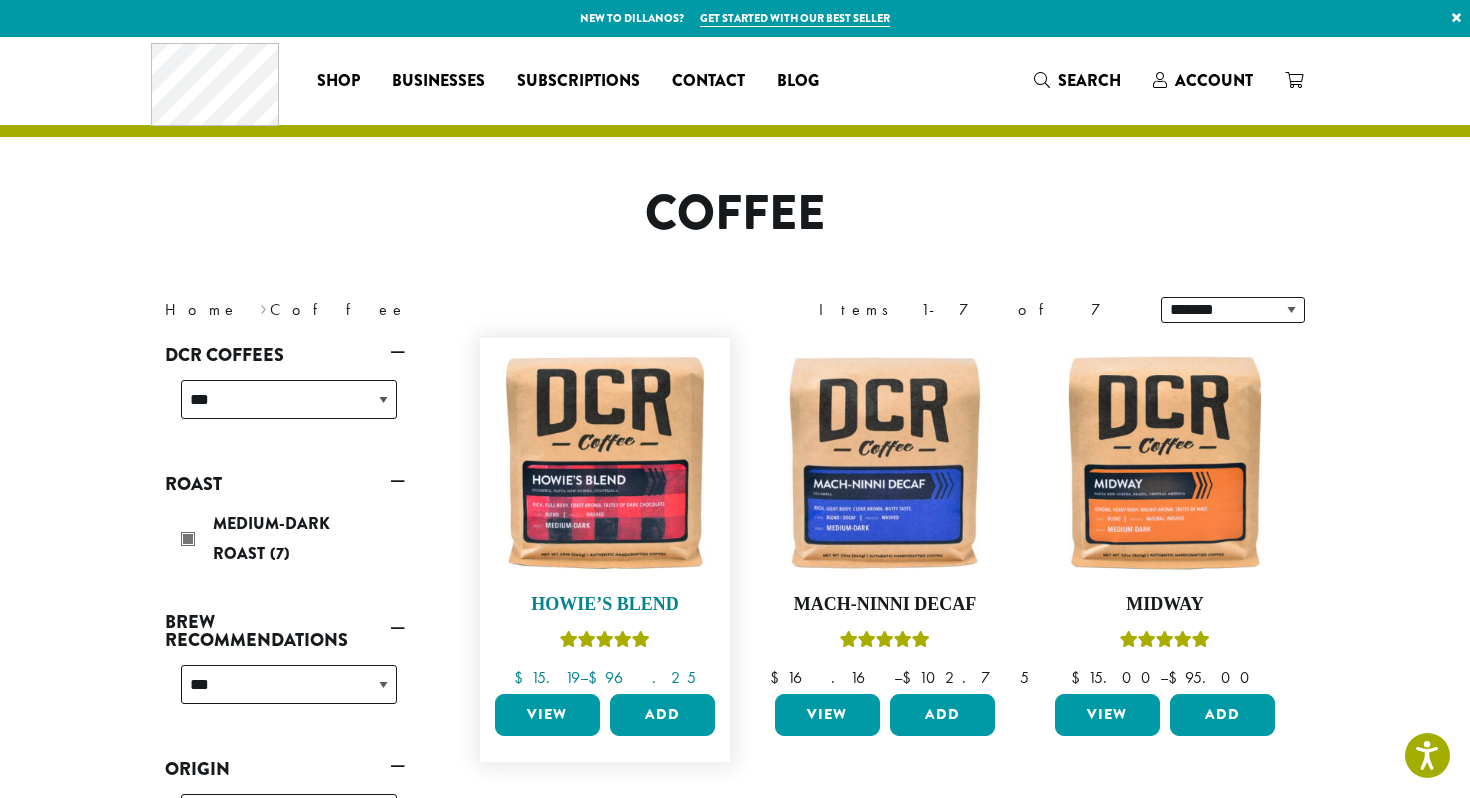 click at bounding box center (605, 463) 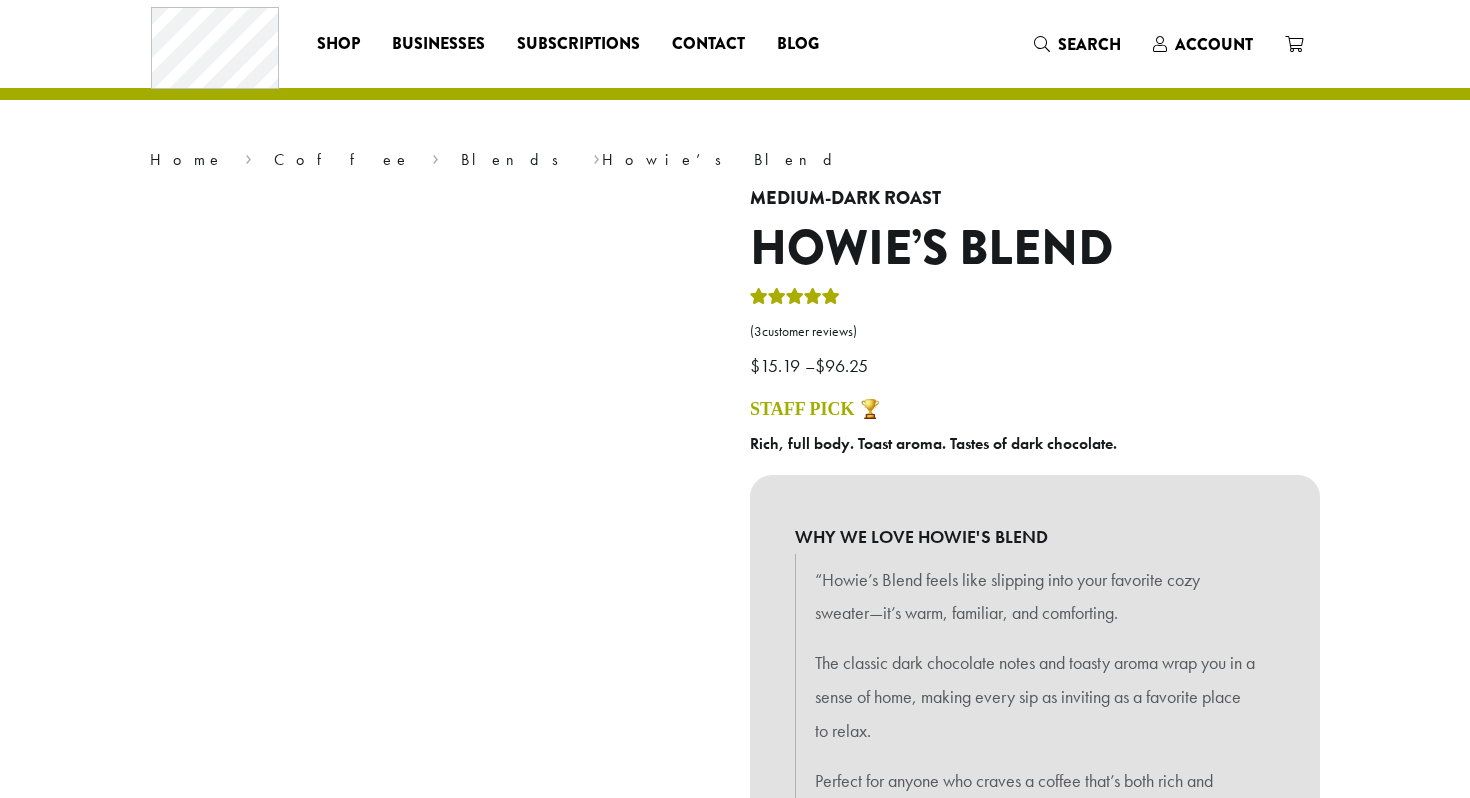 scroll, scrollTop: 0, scrollLeft: 0, axis: both 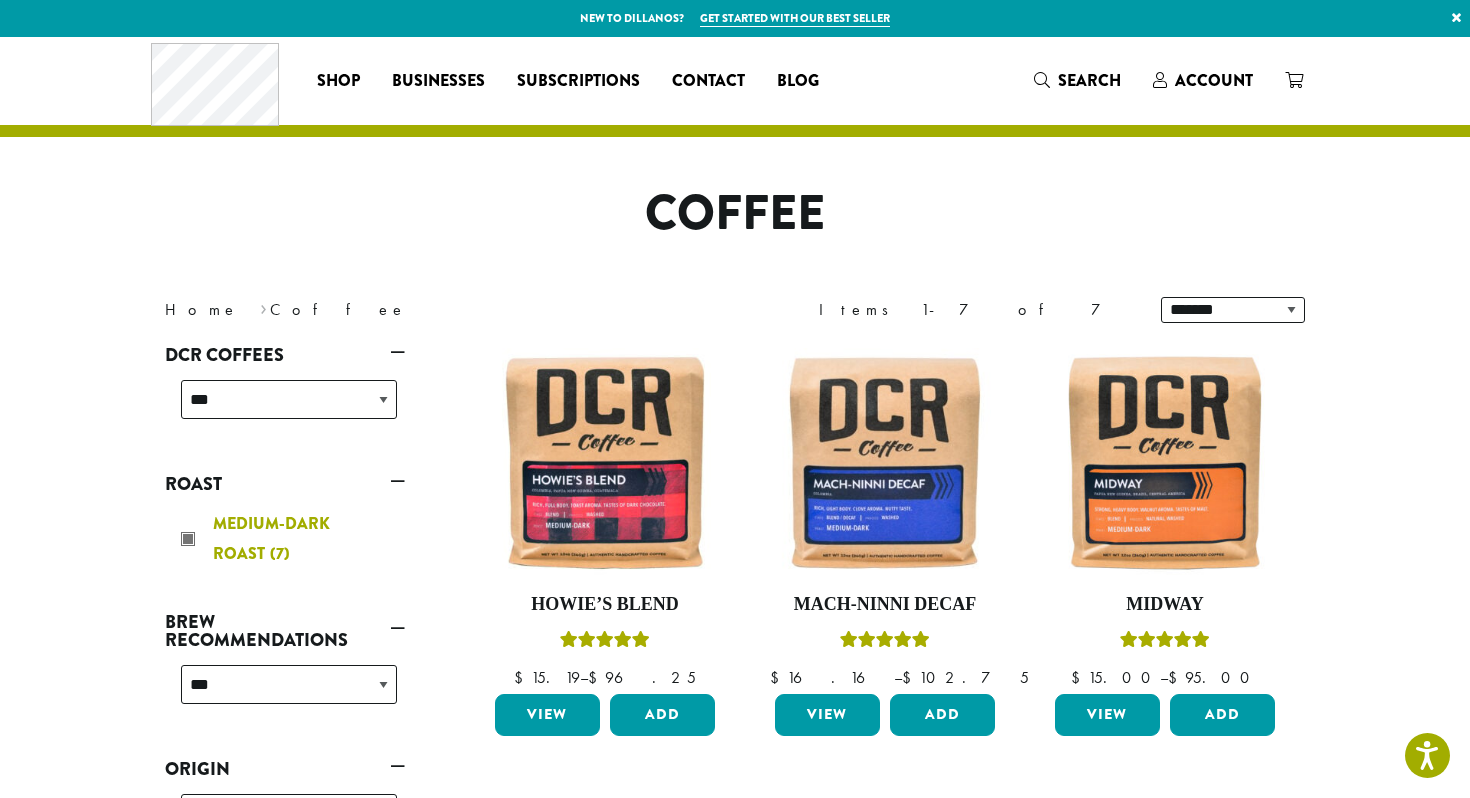 click on "Medium-Dark Roast (7)" at bounding box center (289, 539) 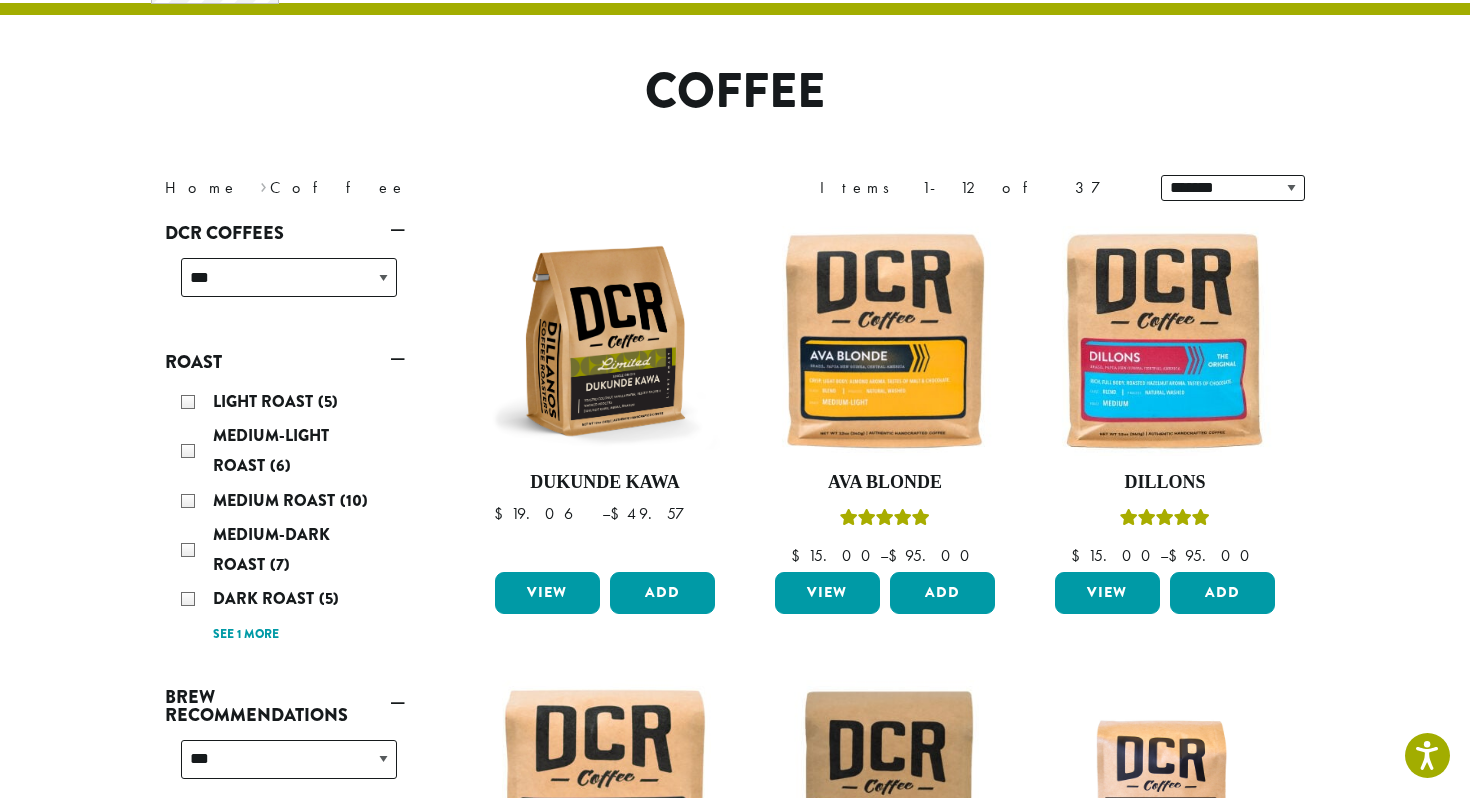 scroll, scrollTop: 123, scrollLeft: 0, axis: vertical 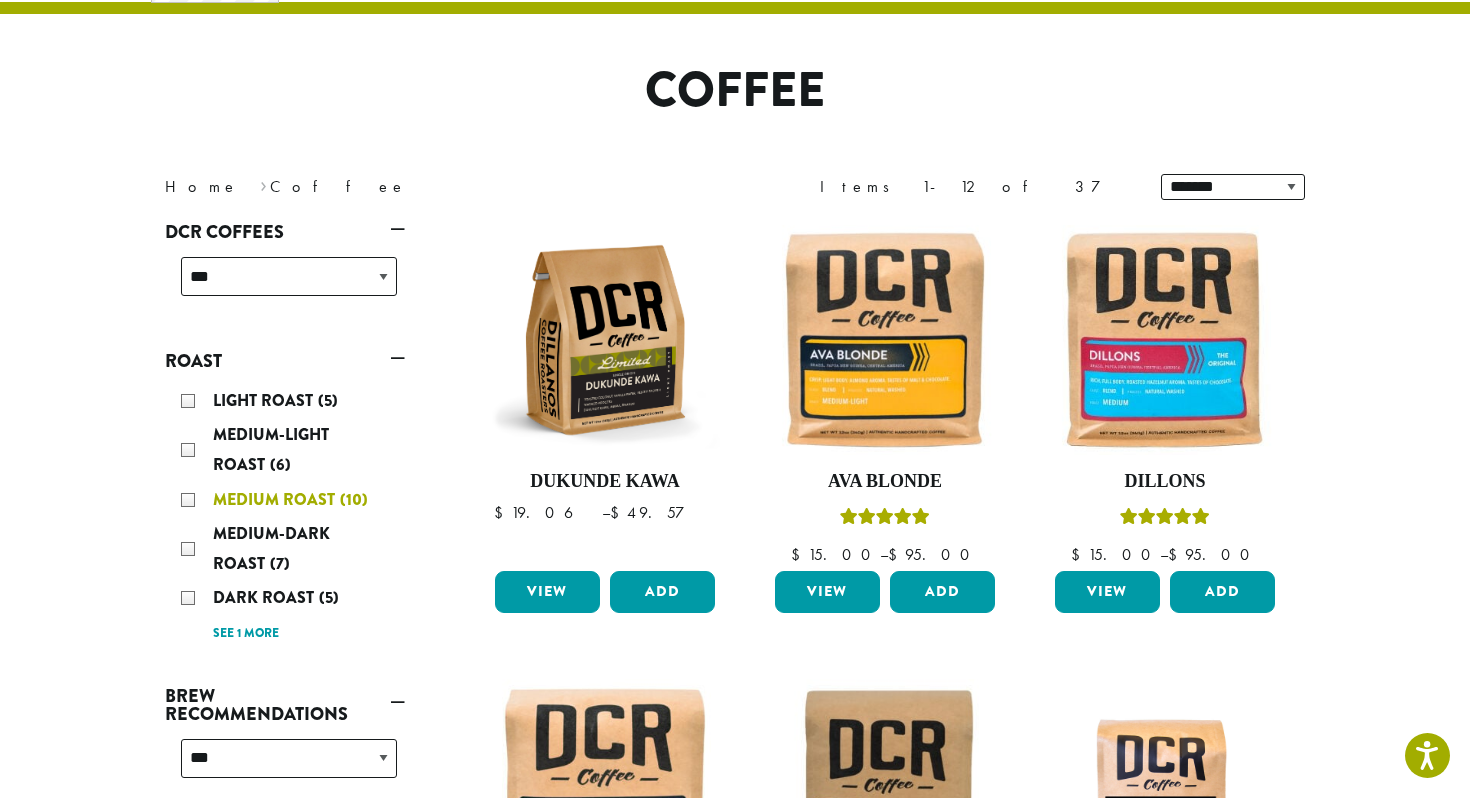 click on "Medium Roast (10)" at bounding box center [289, 500] 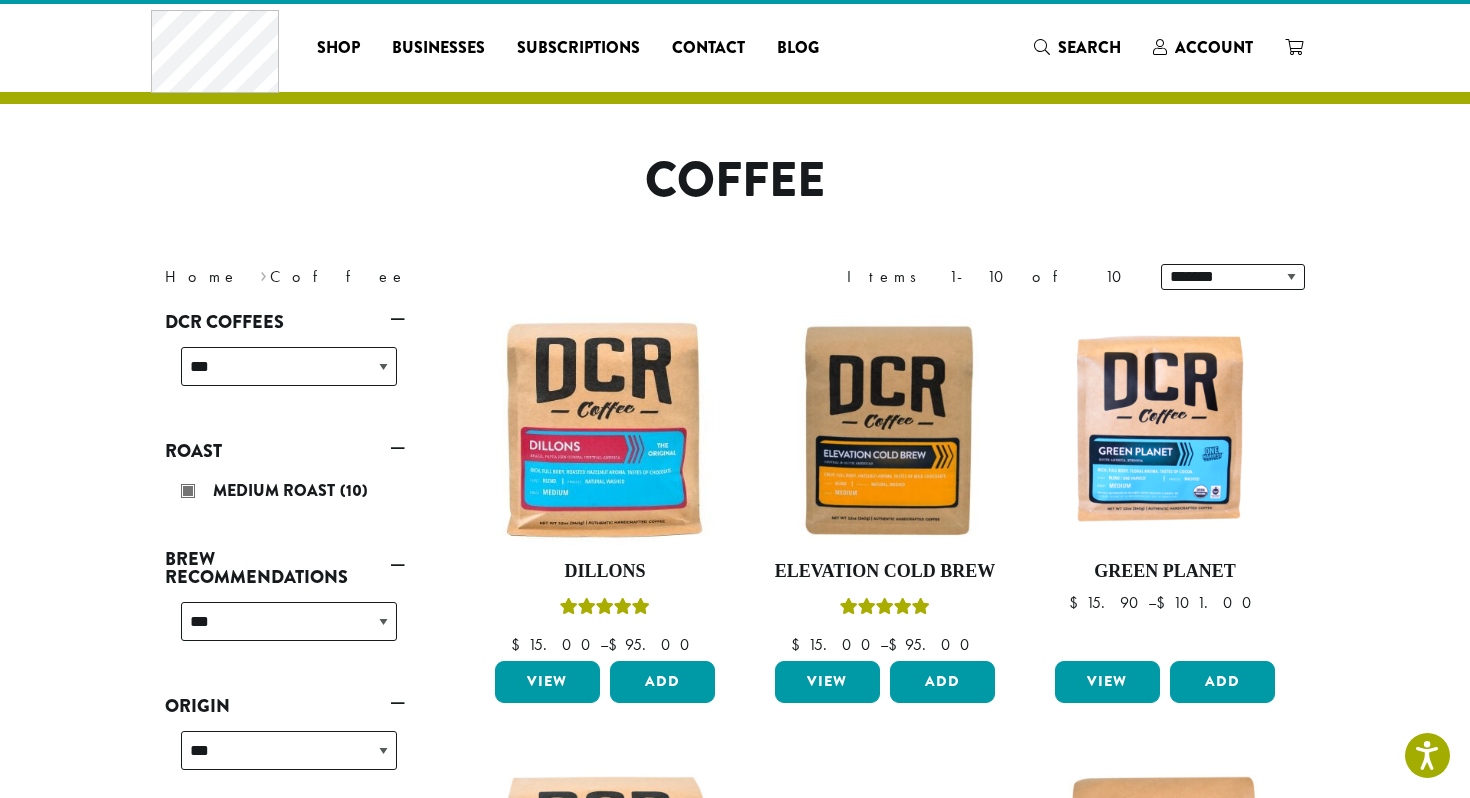 scroll, scrollTop: 104, scrollLeft: 0, axis: vertical 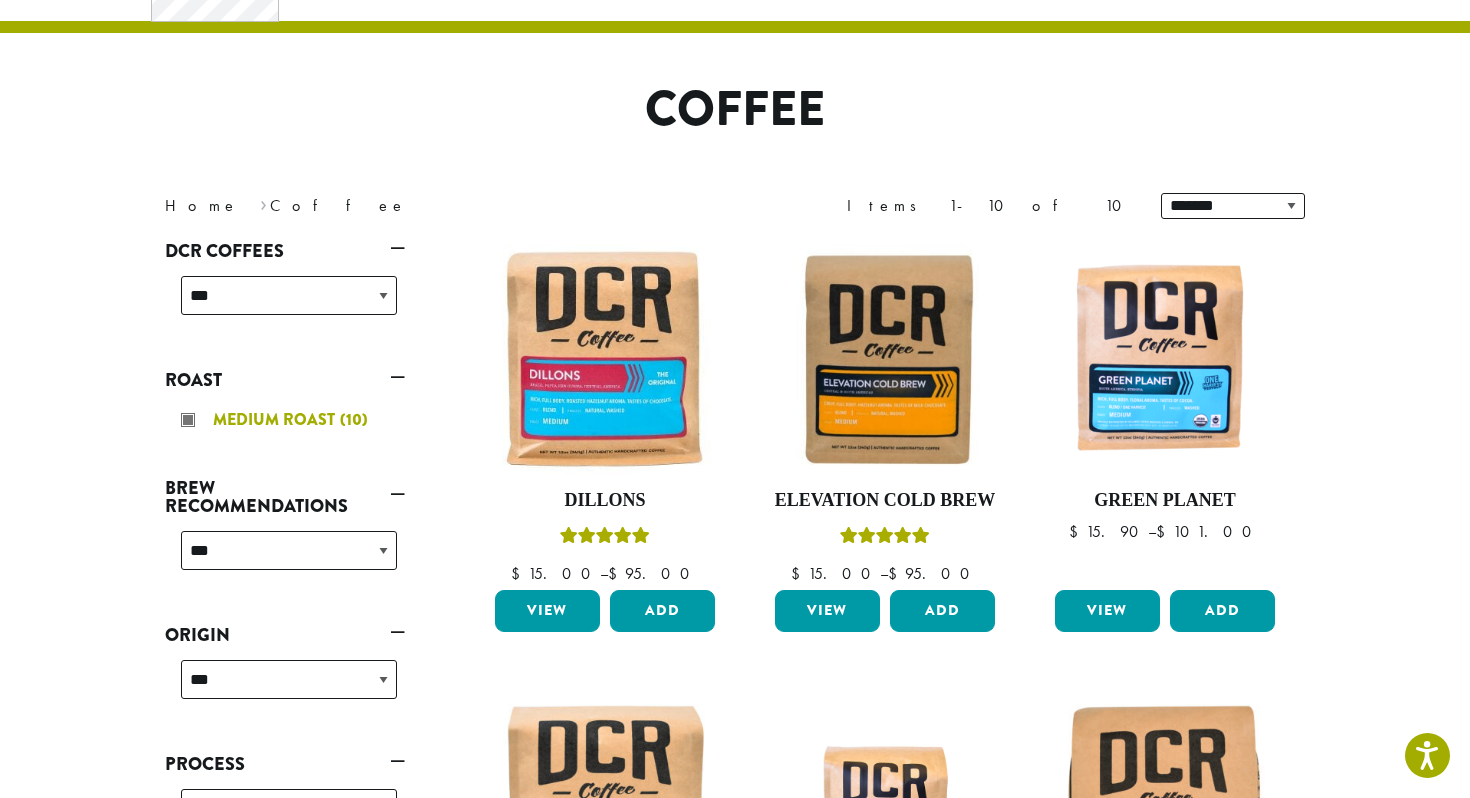 click on "Medium Roast (10)" at bounding box center [289, 420] 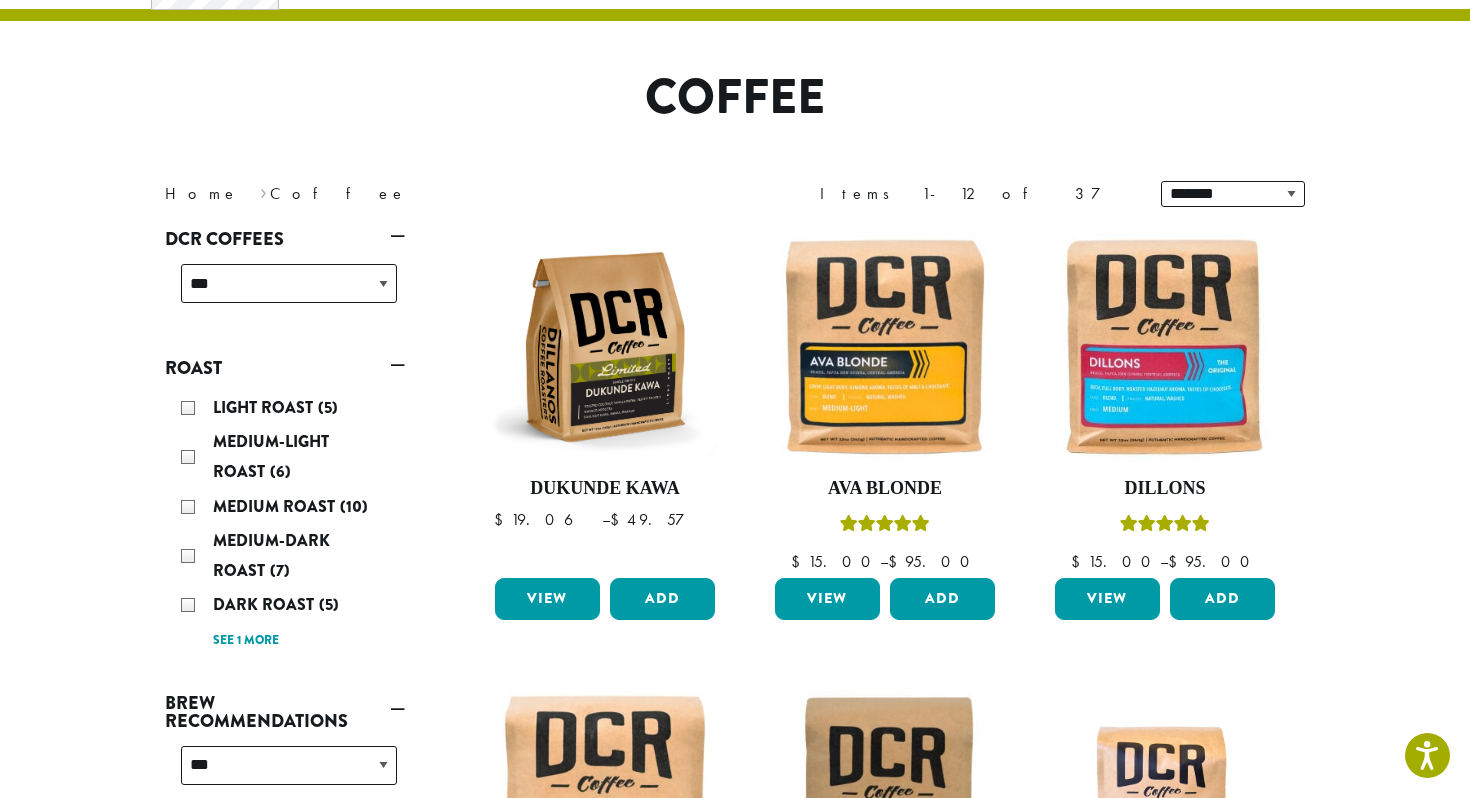 scroll, scrollTop: 123, scrollLeft: 0, axis: vertical 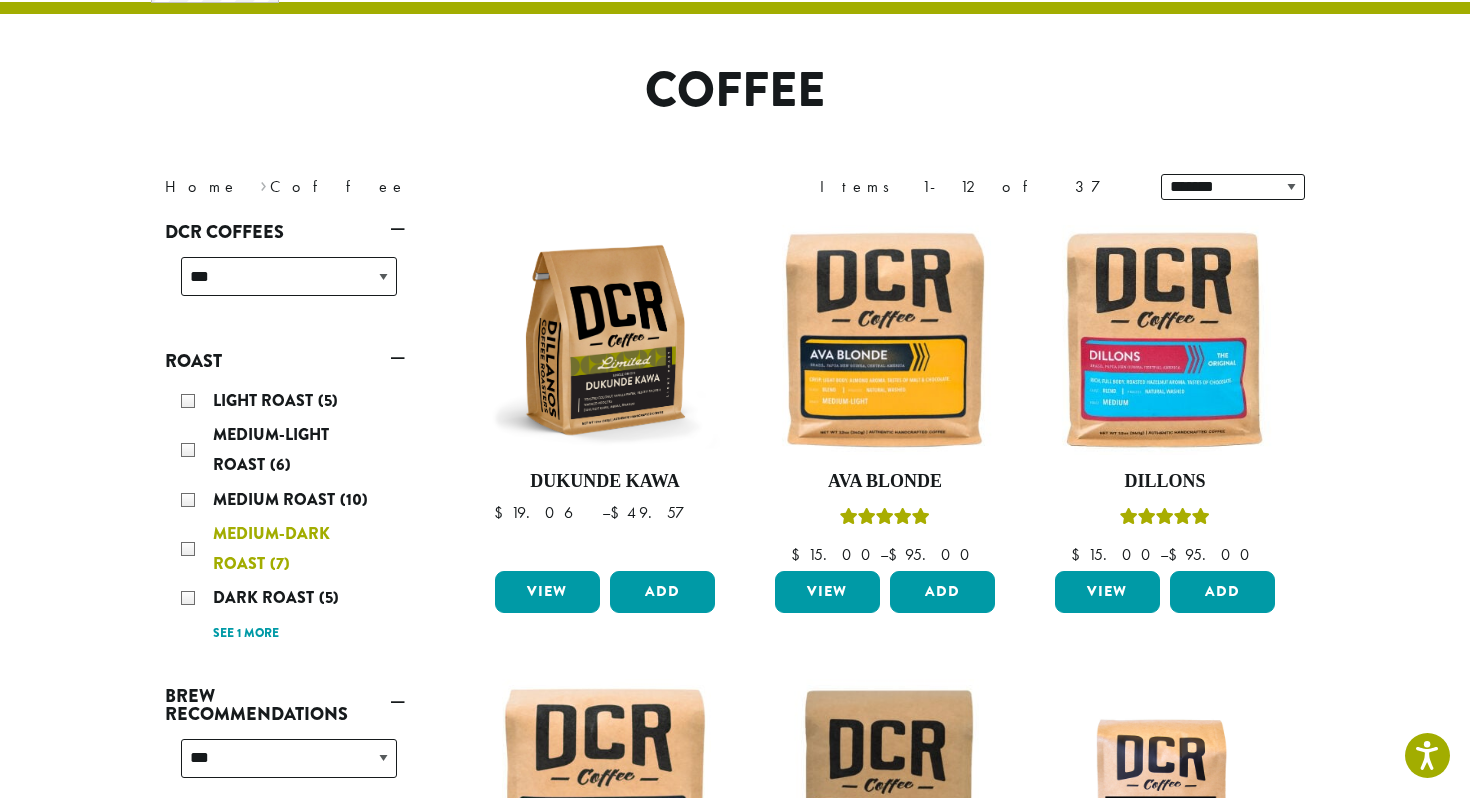 click on "Medium-Dark Roast (7)" at bounding box center (289, 549) 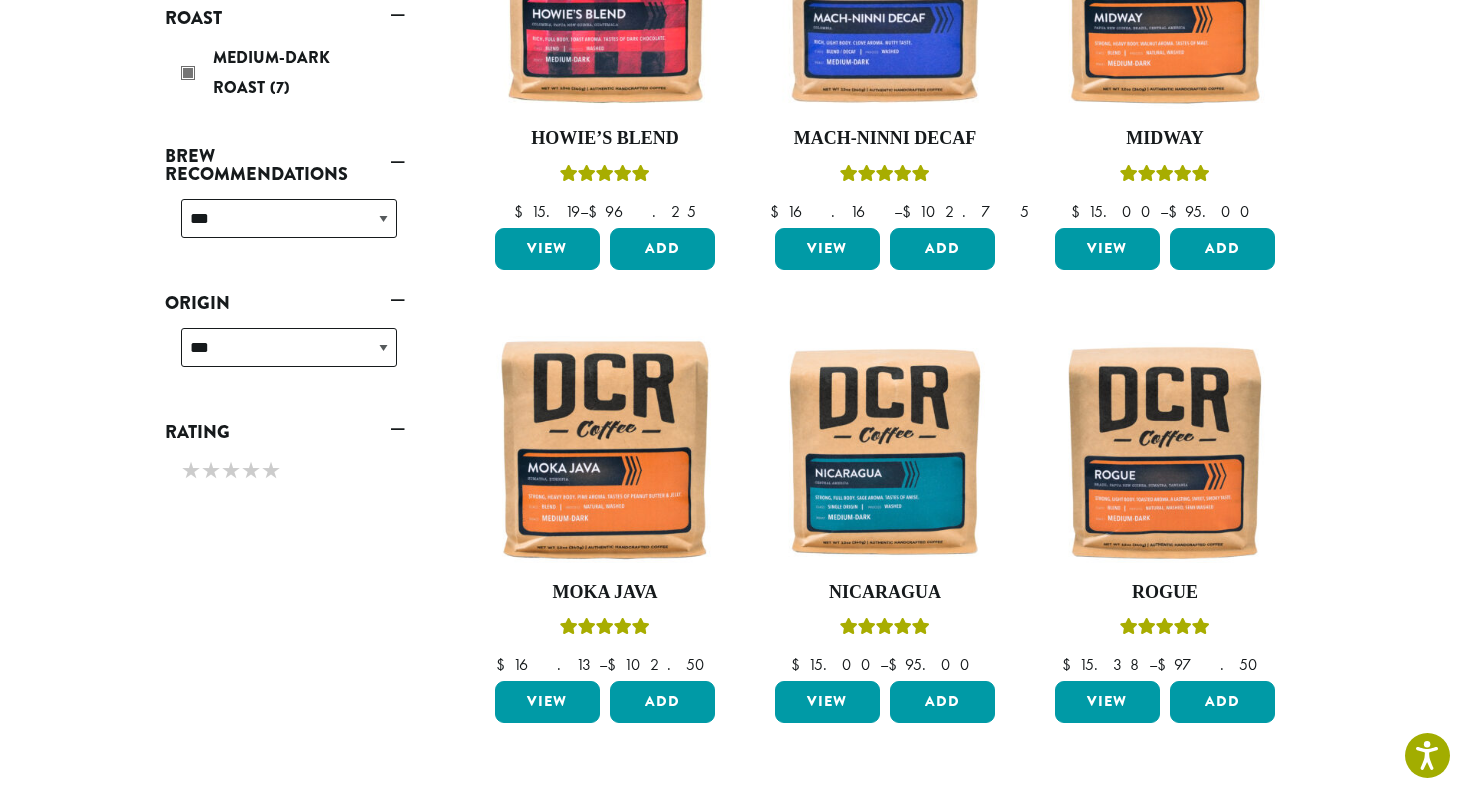 scroll, scrollTop: 467, scrollLeft: 0, axis: vertical 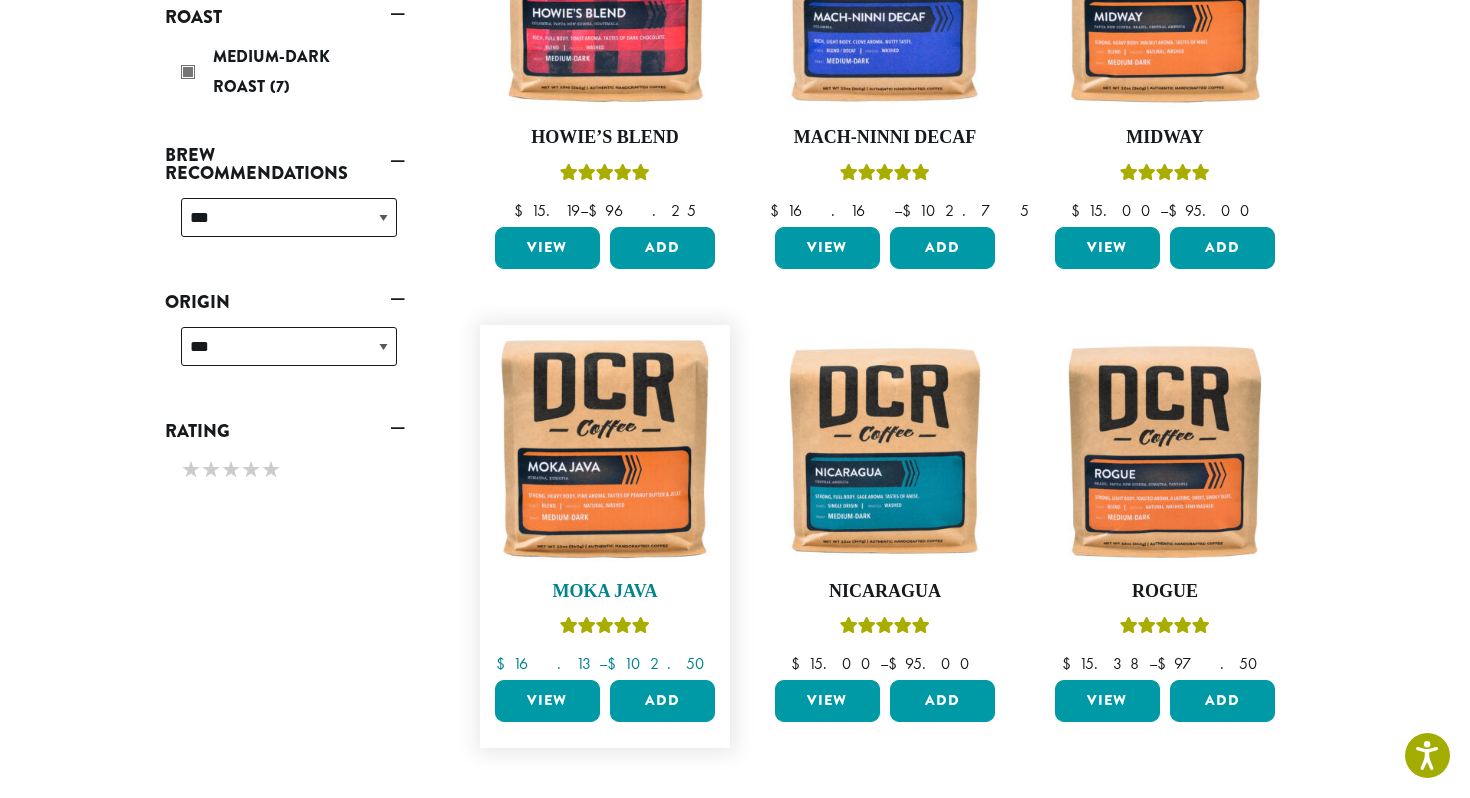 click at bounding box center (605, 450) 